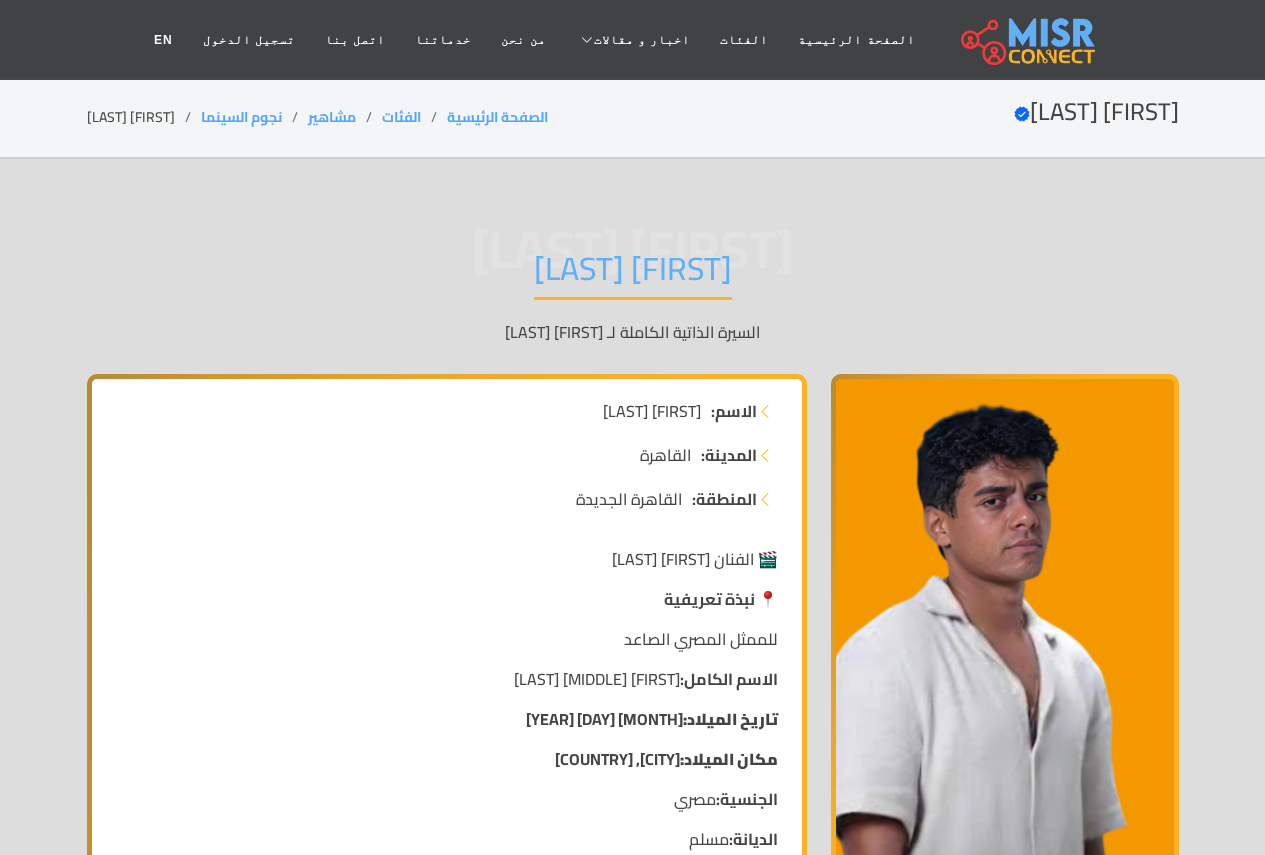 scroll, scrollTop: 0, scrollLeft: 0, axis: both 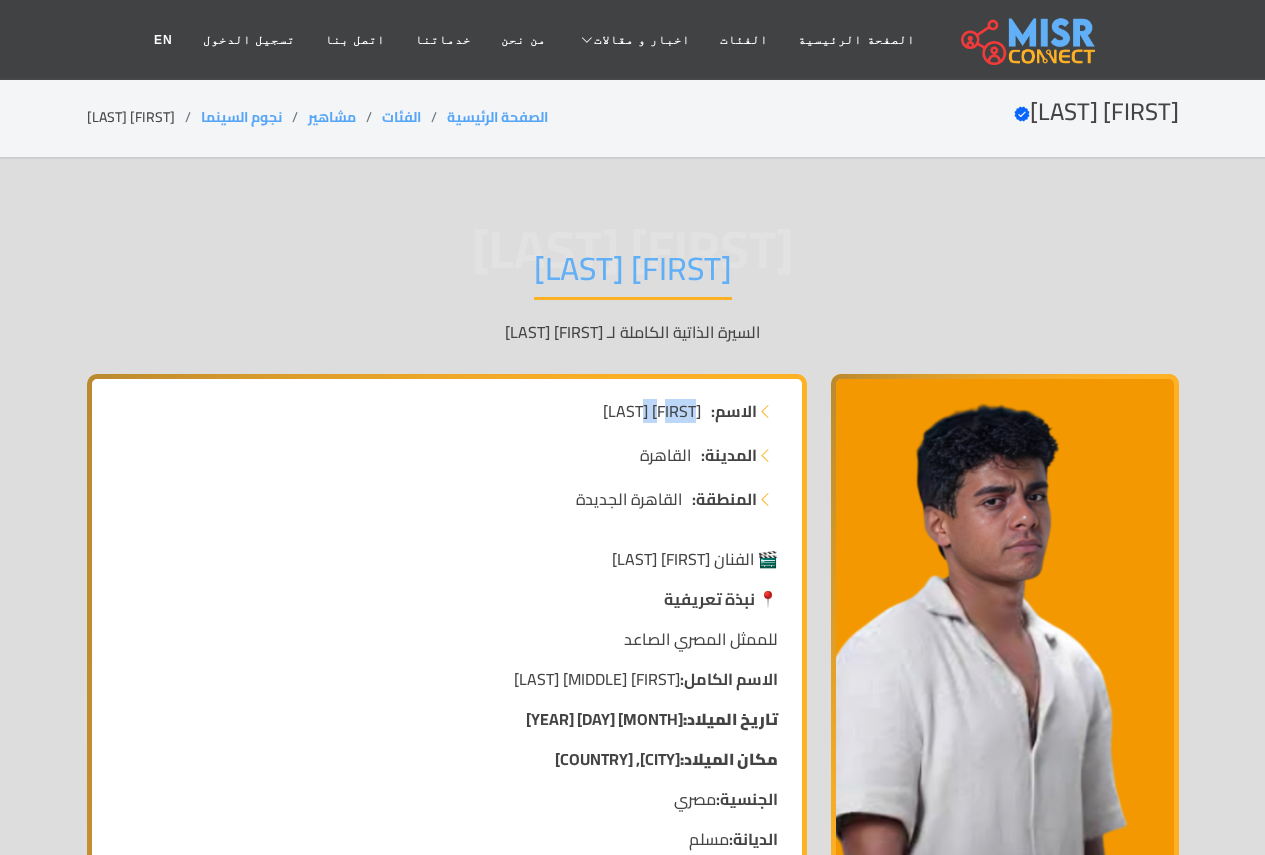 drag, startPoint x: 622, startPoint y: 417, endPoint x: 689, endPoint y: 414, distance: 67.06713 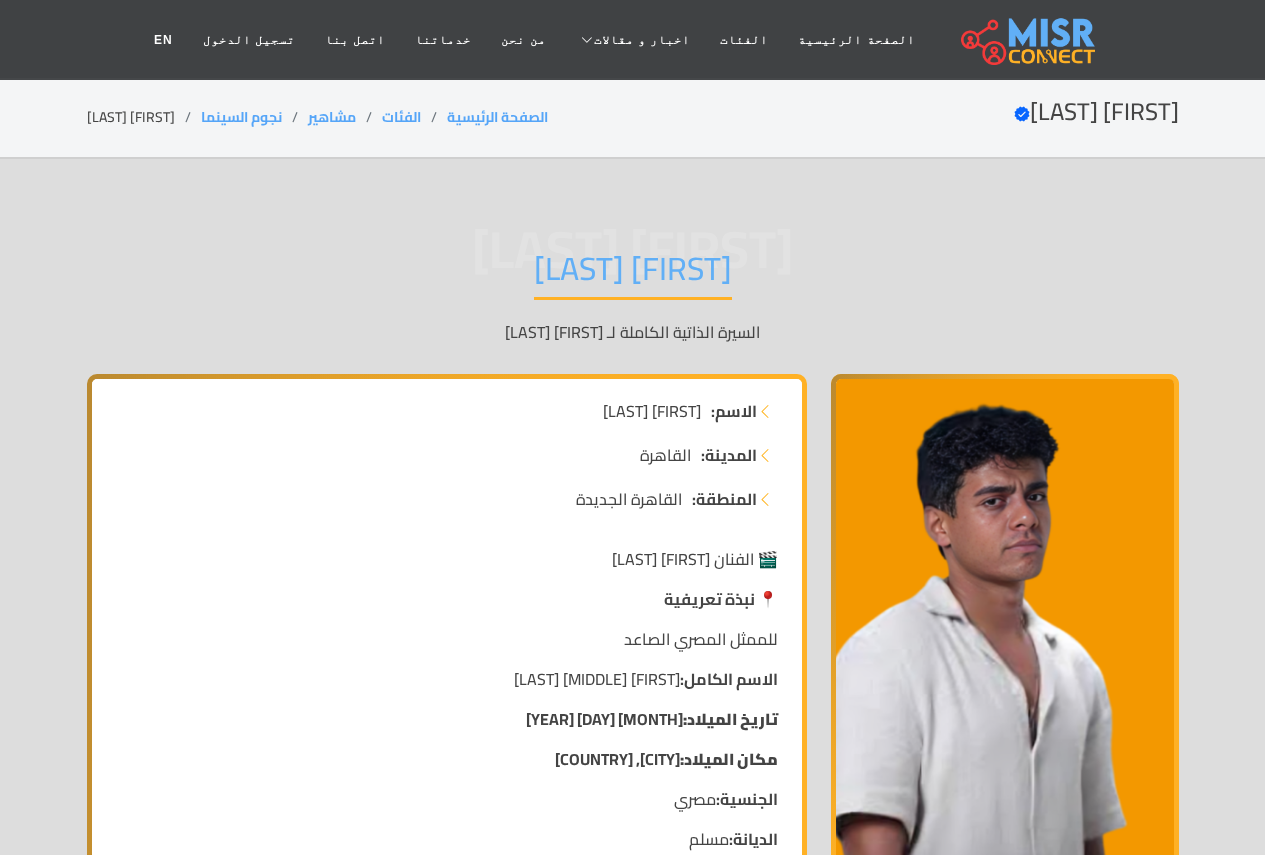 scroll, scrollTop: 100, scrollLeft: 0, axis: vertical 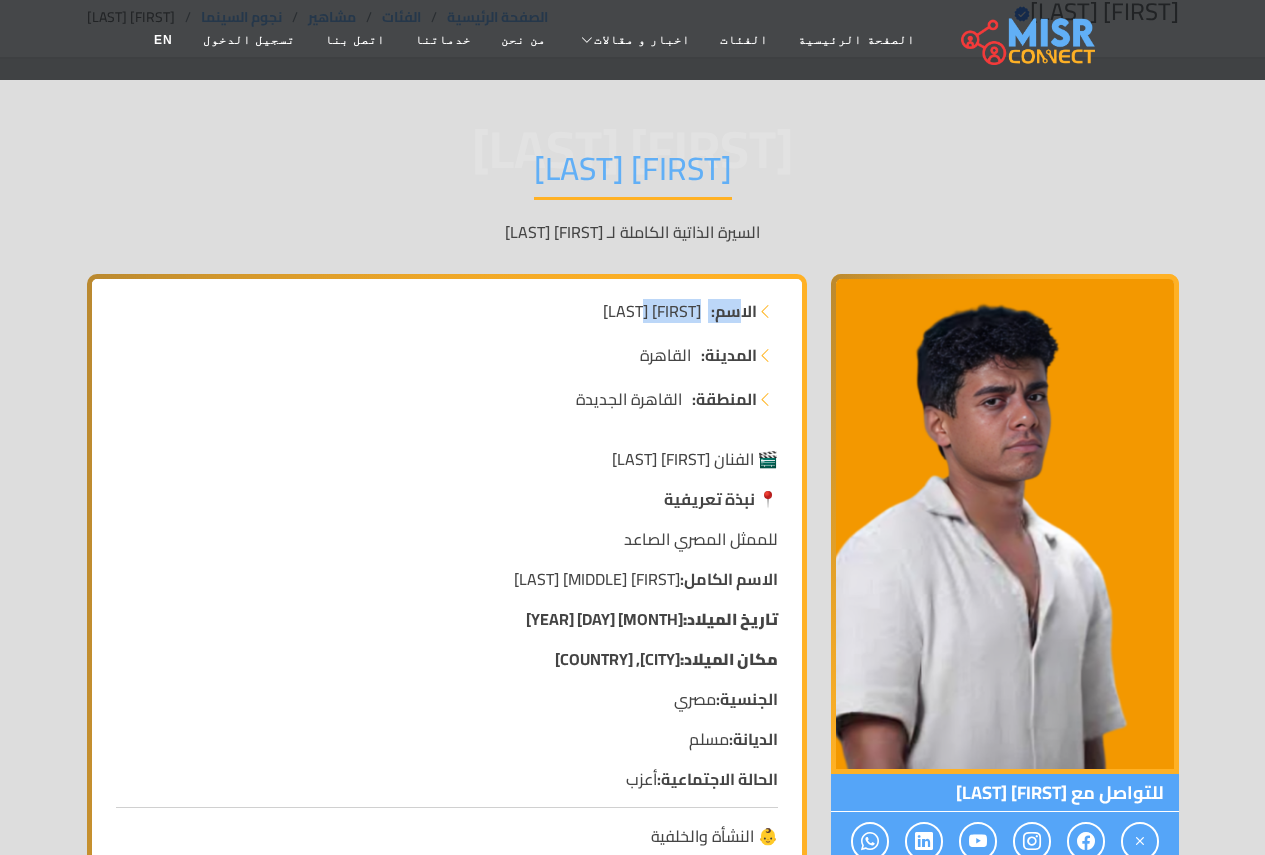 drag, startPoint x: 743, startPoint y: 312, endPoint x: 618, endPoint y: 311, distance: 125.004 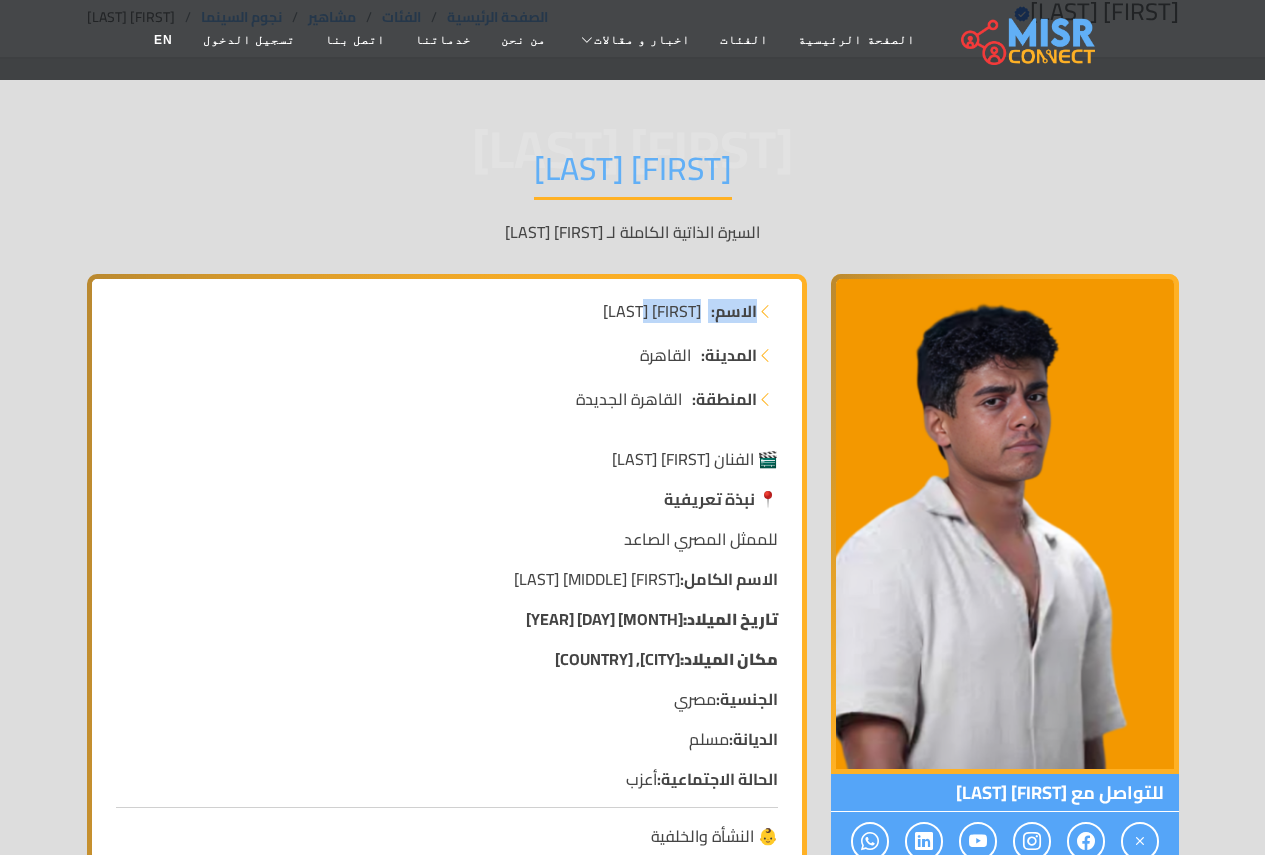 drag, startPoint x: 622, startPoint y: 311, endPoint x: 771, endPoint y: 307, distance: 149.05368 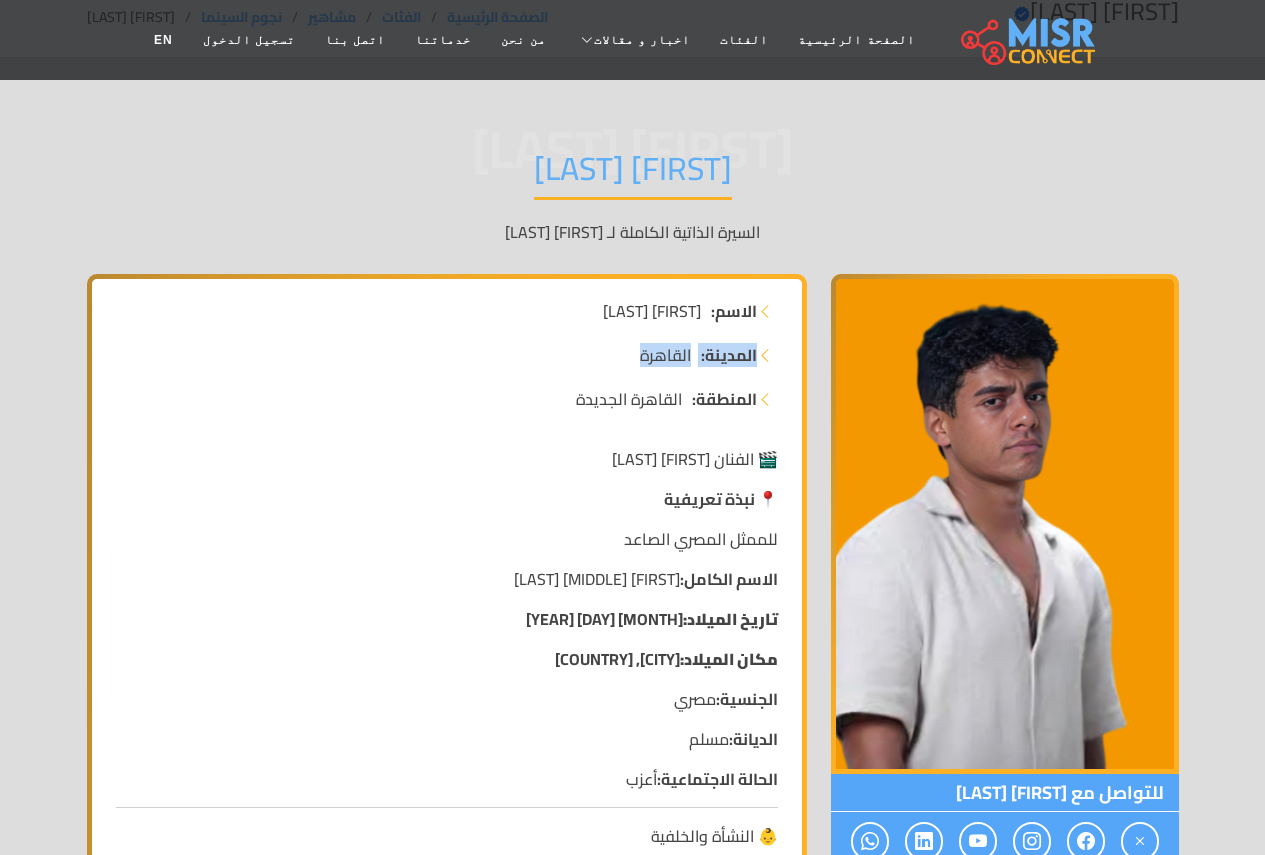 drag, startPoint x: 642, startPoint y: 360, endPoint x: 784, endPoint y: 360, distance: 142 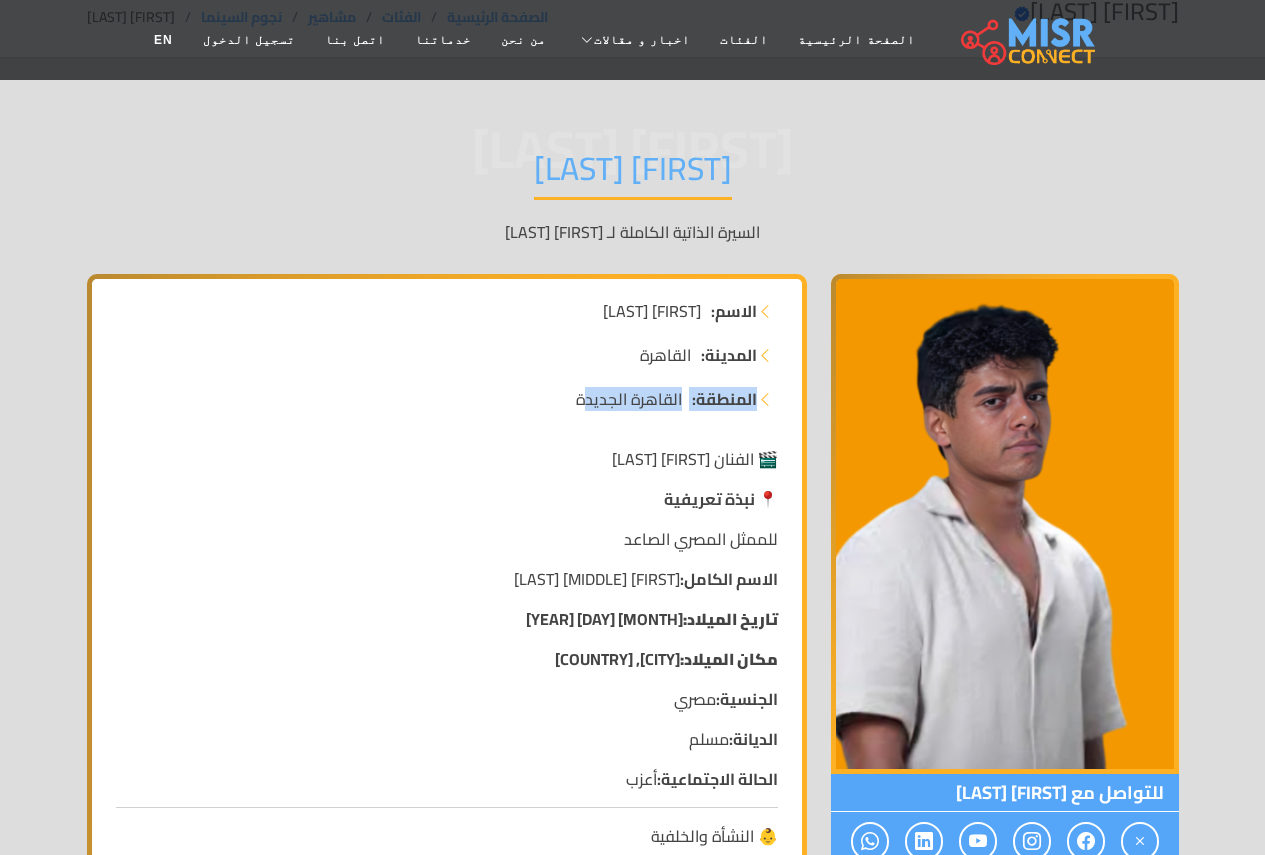 drag, startPoint x: 583, startPoint y: 402, endPoint x: 775, endPoint y: 402, distance: 192 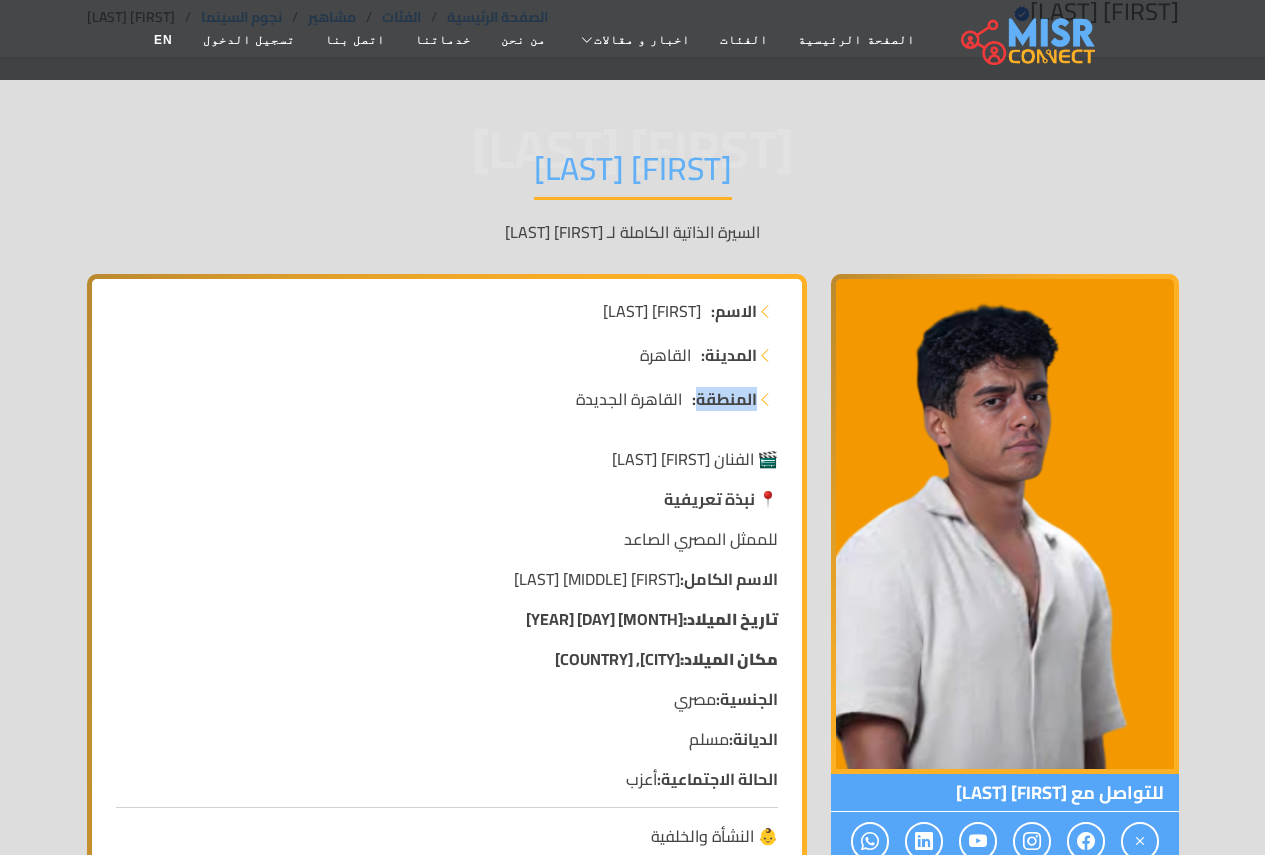 click on "المدينة:    [CITY]                    المنطقة:    [CITY]" at bounding box center [447, 387] 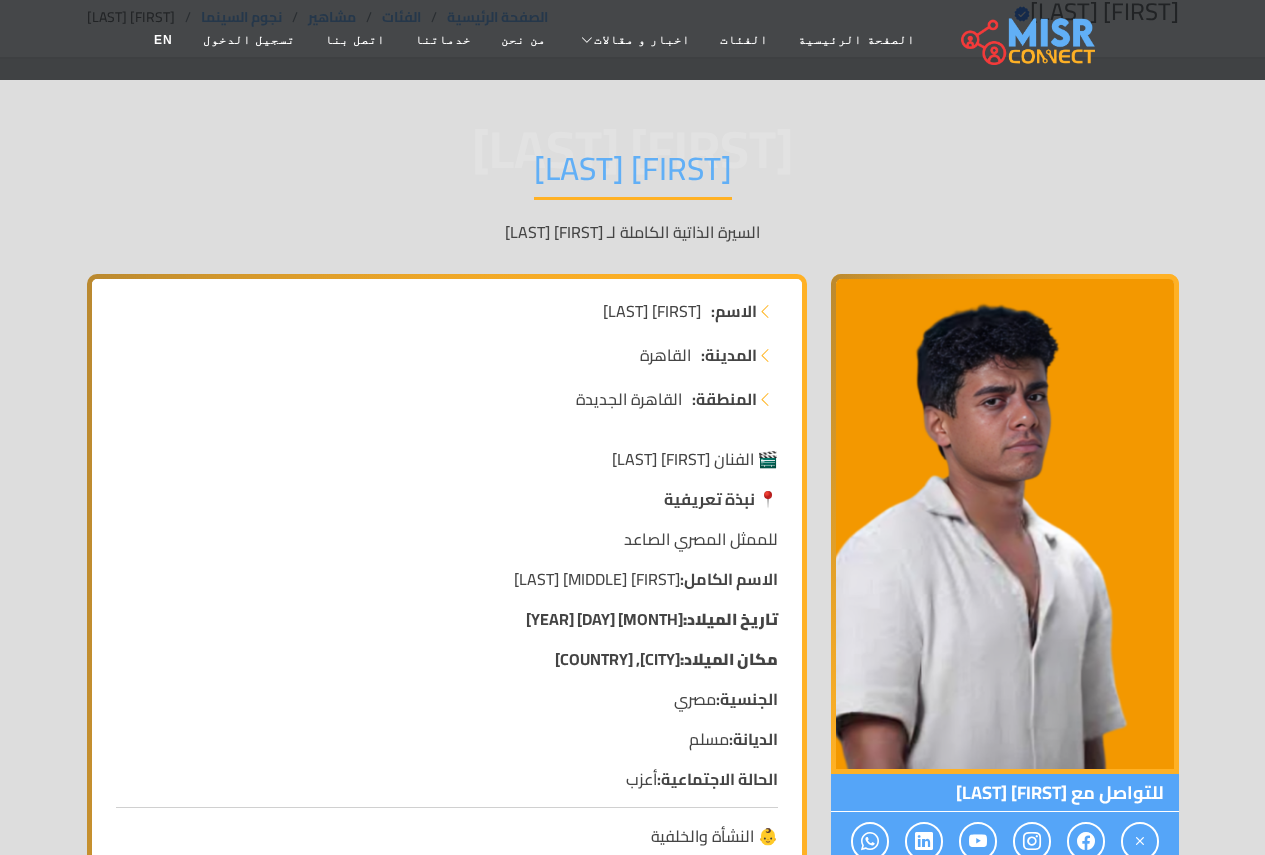 click on "🎬 الفنان [FIRST] [LAST]" at bounding box center (447, 459) 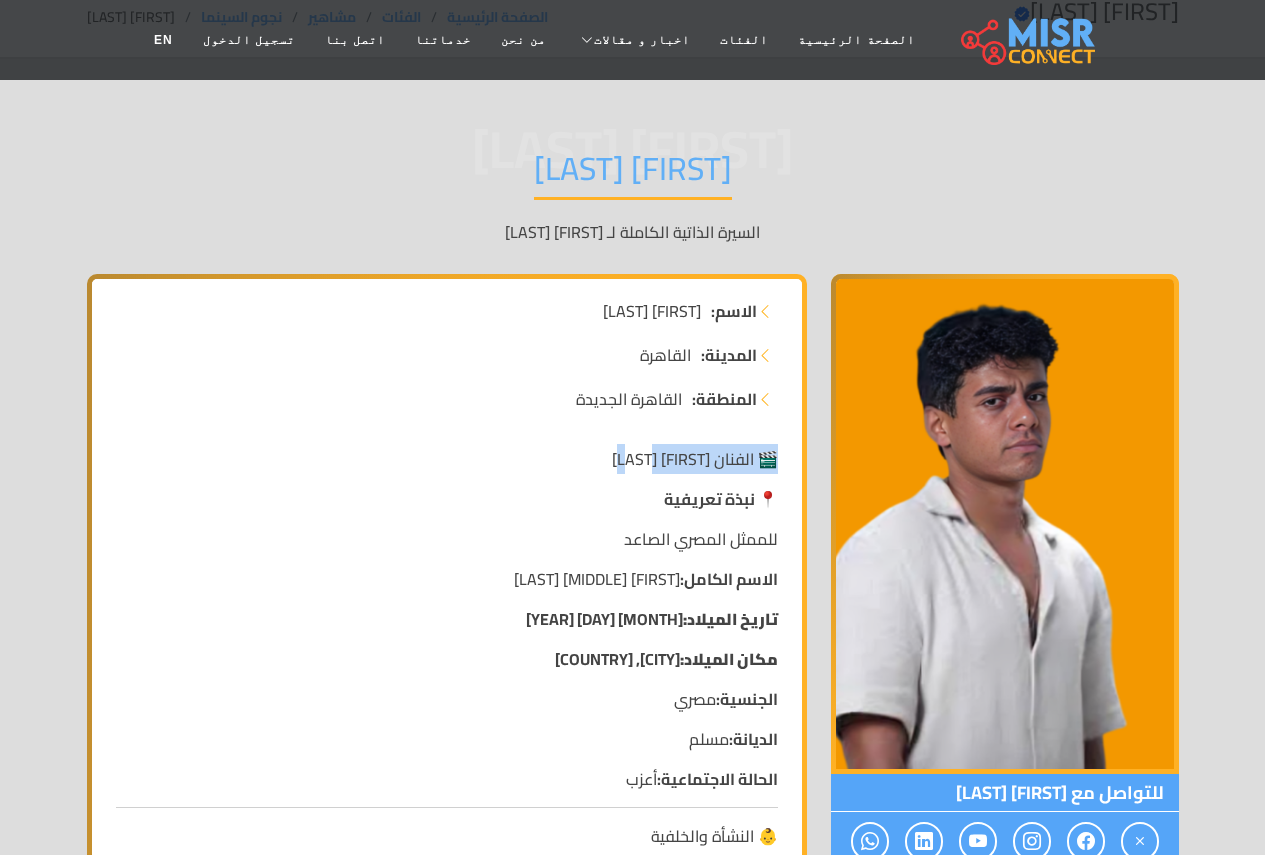 drag, startPoint x: 626, startPoint y: 463, endPoint x: 778, endPoint y: 445, distance: 153.06207 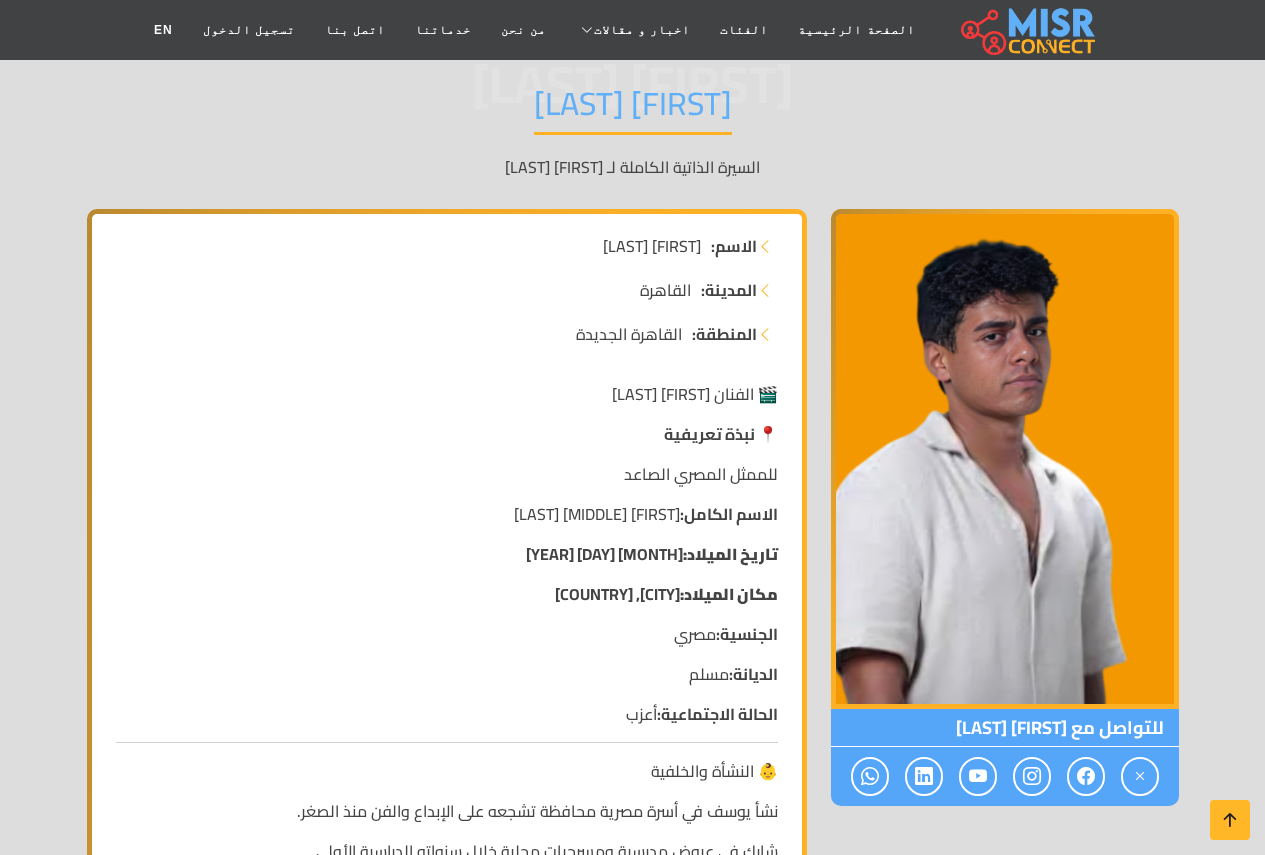 scroll, scrollTop: 200, scrollLeft: 0, axis: vertical 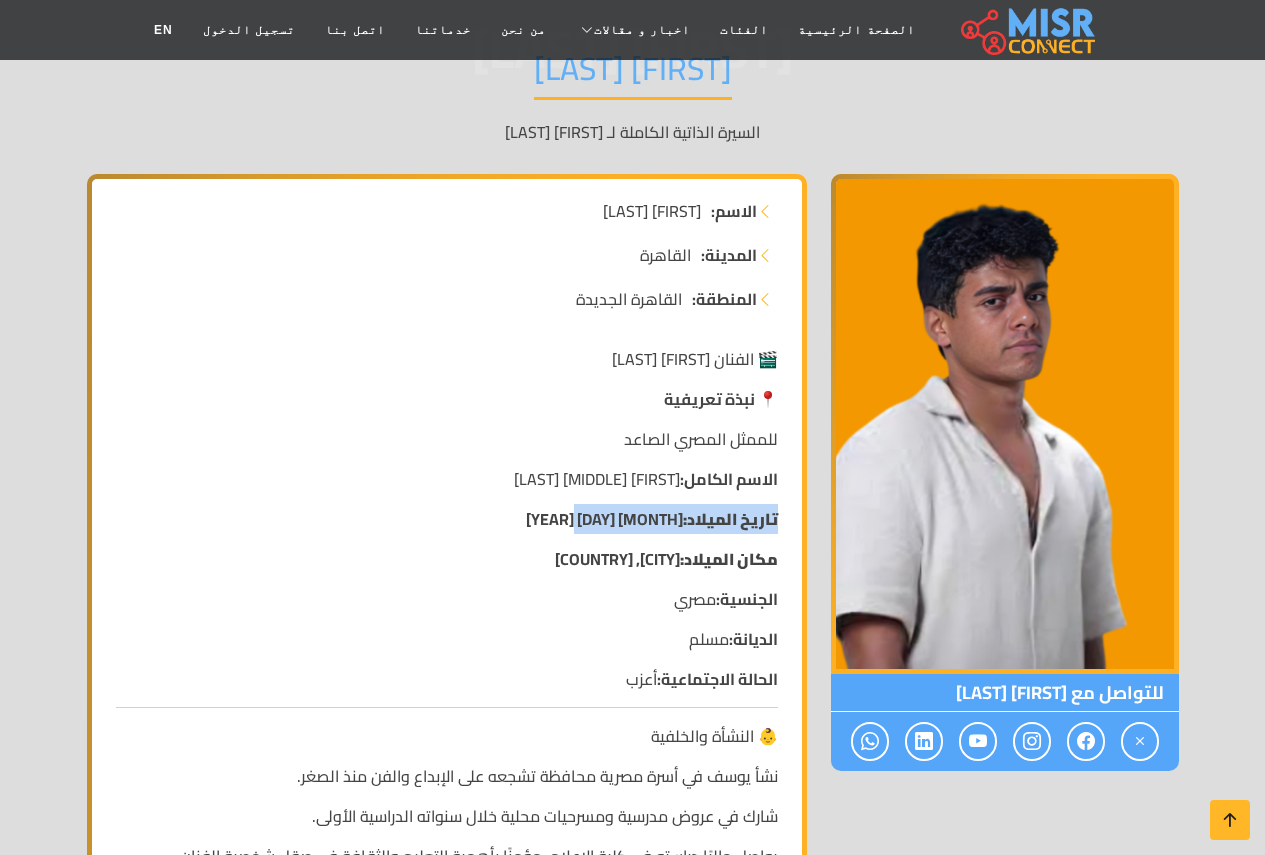 drag, startPoint x: 557, startPoint y: 516, endPoint x: 807, endPoint y: 508, distance: 250.12796 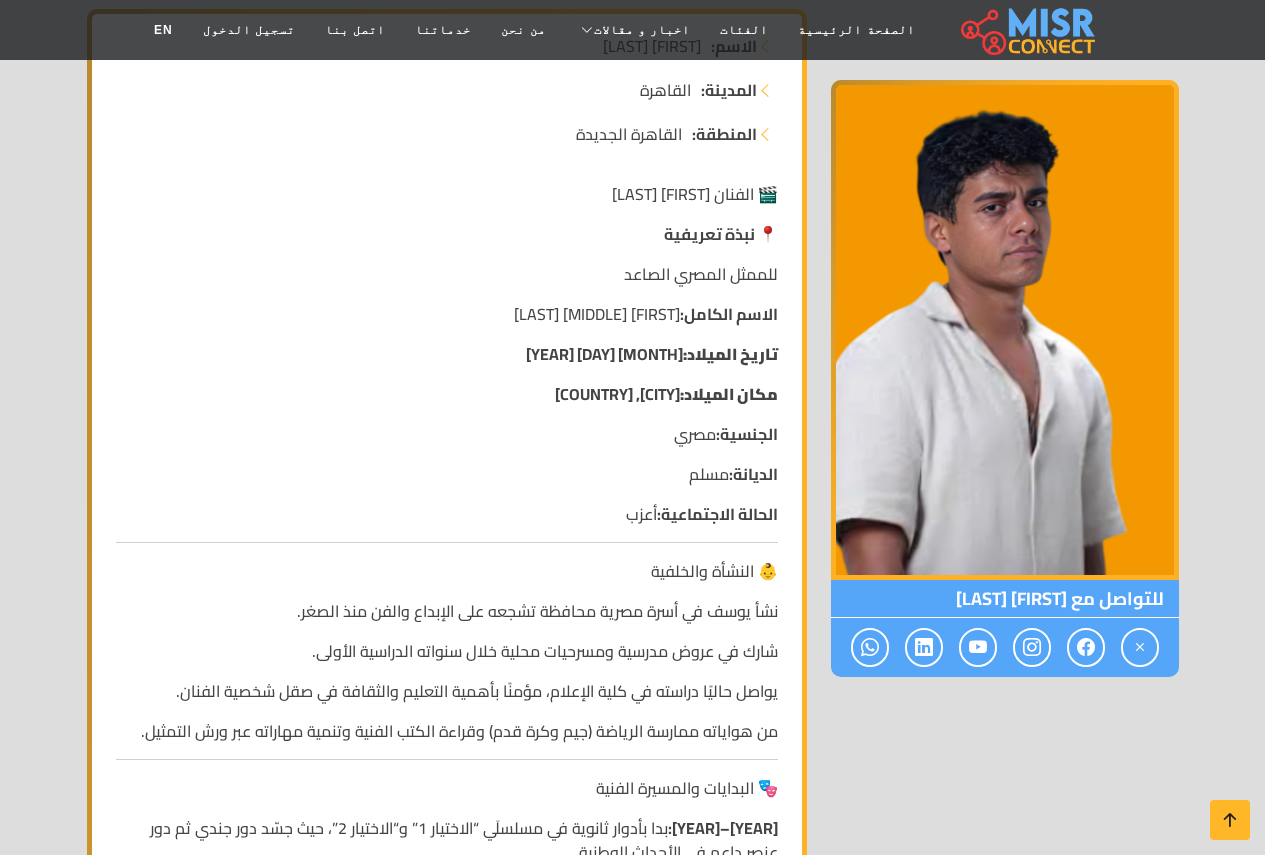 scroll, scrollTop: 400, scrollLeft: 0, axis: vertical 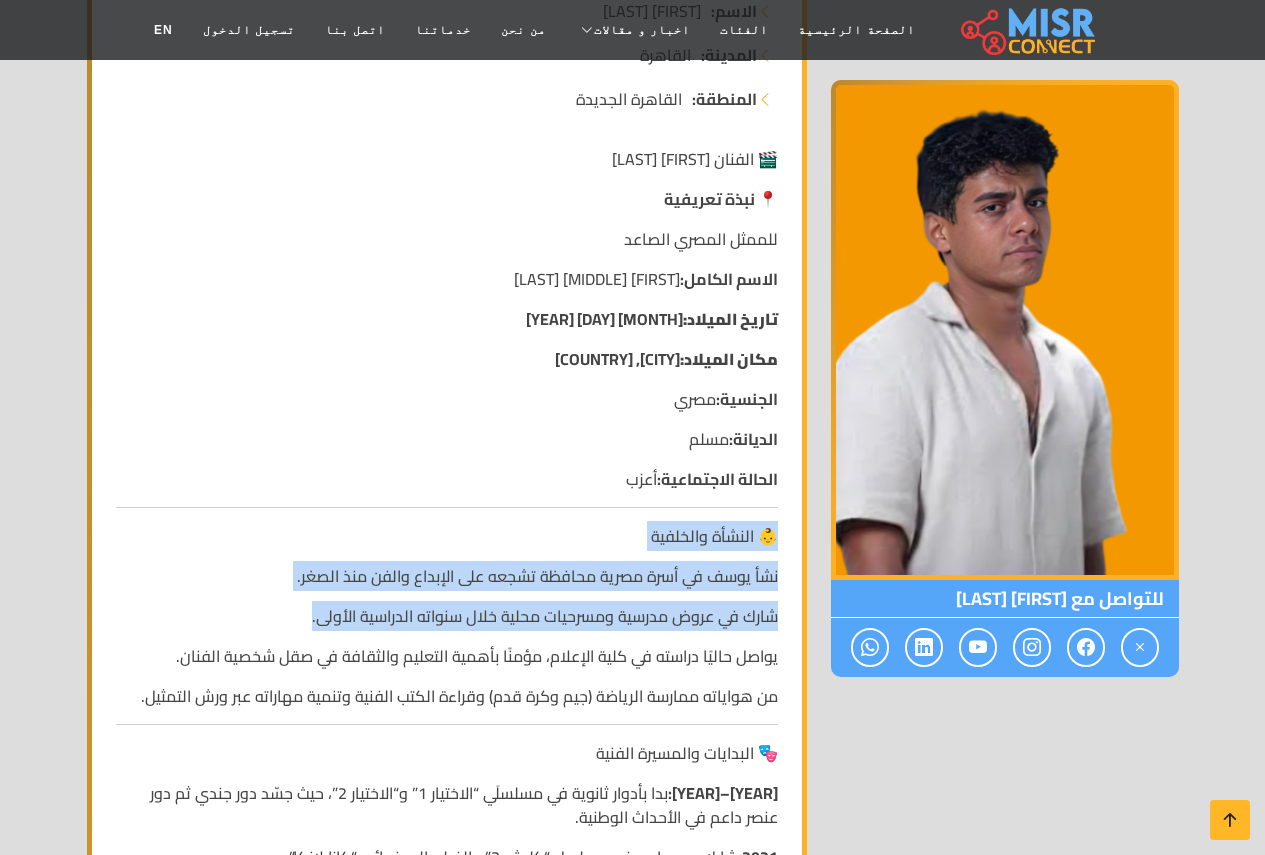 drag, startPoint x: 311, startPoint y: 622, endPoint x: 790, endPoint y: 541, distance: 485.80038 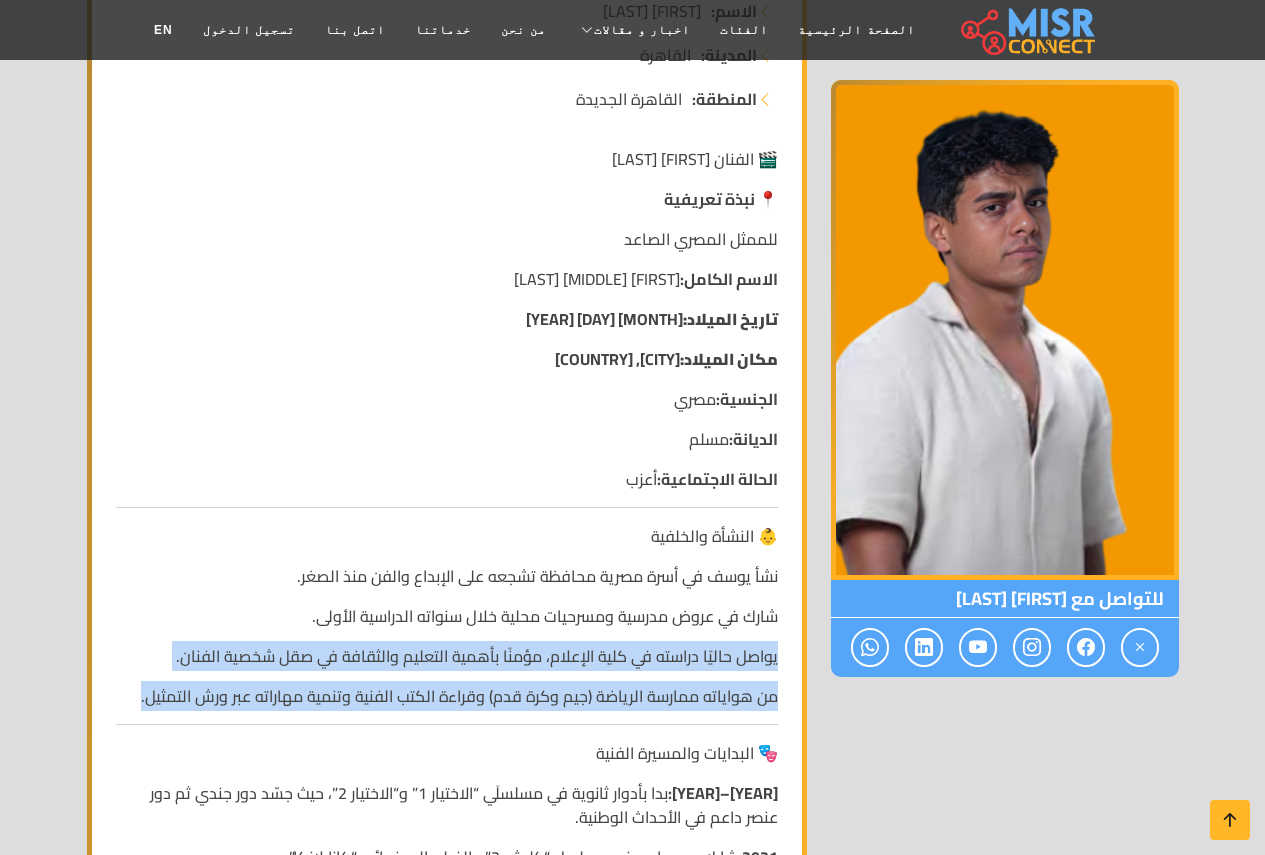 drag, startPoint x: 777, startPoint y: 660, endPoint x: 138, endPoint y: 691, distance: 639.7515 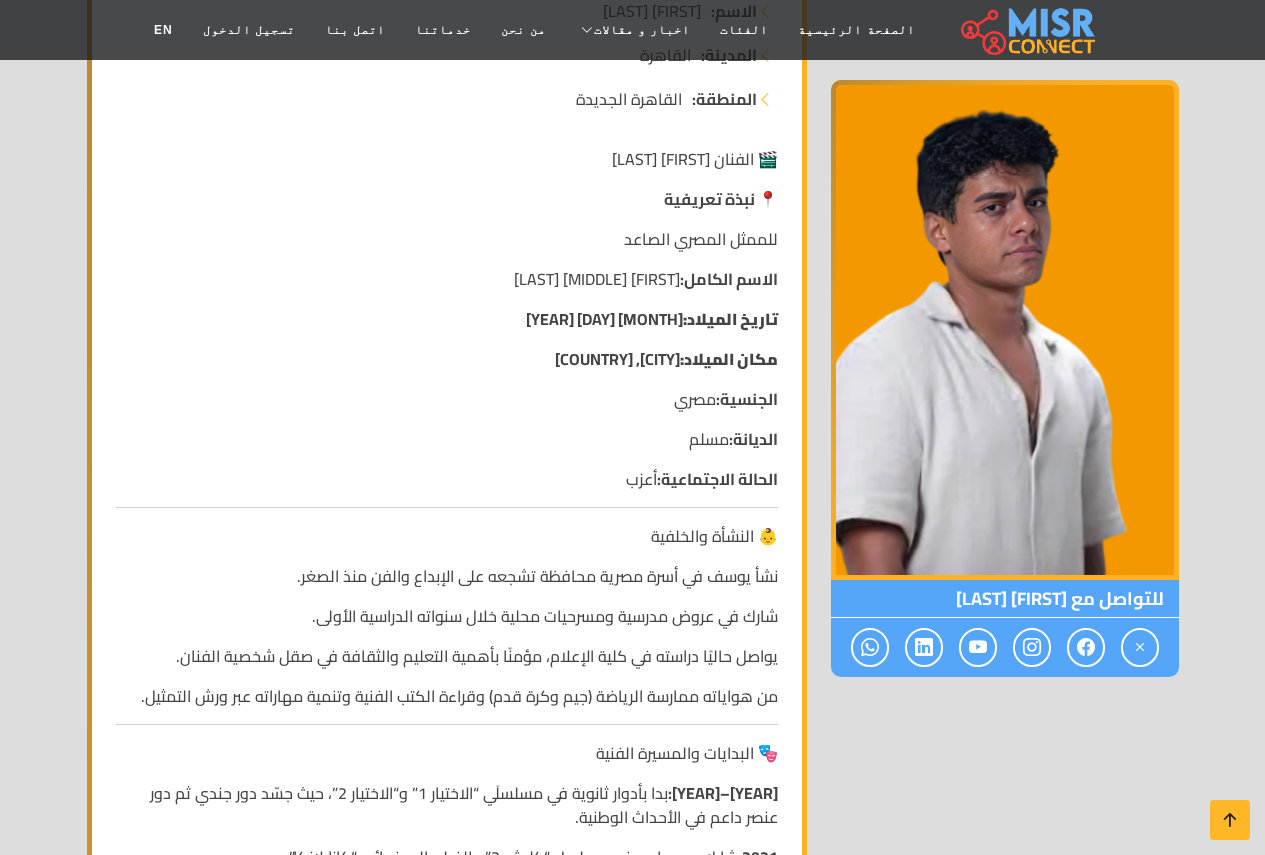 click on "👶 النشأة والخلفية" at bounding box center [447, 536] 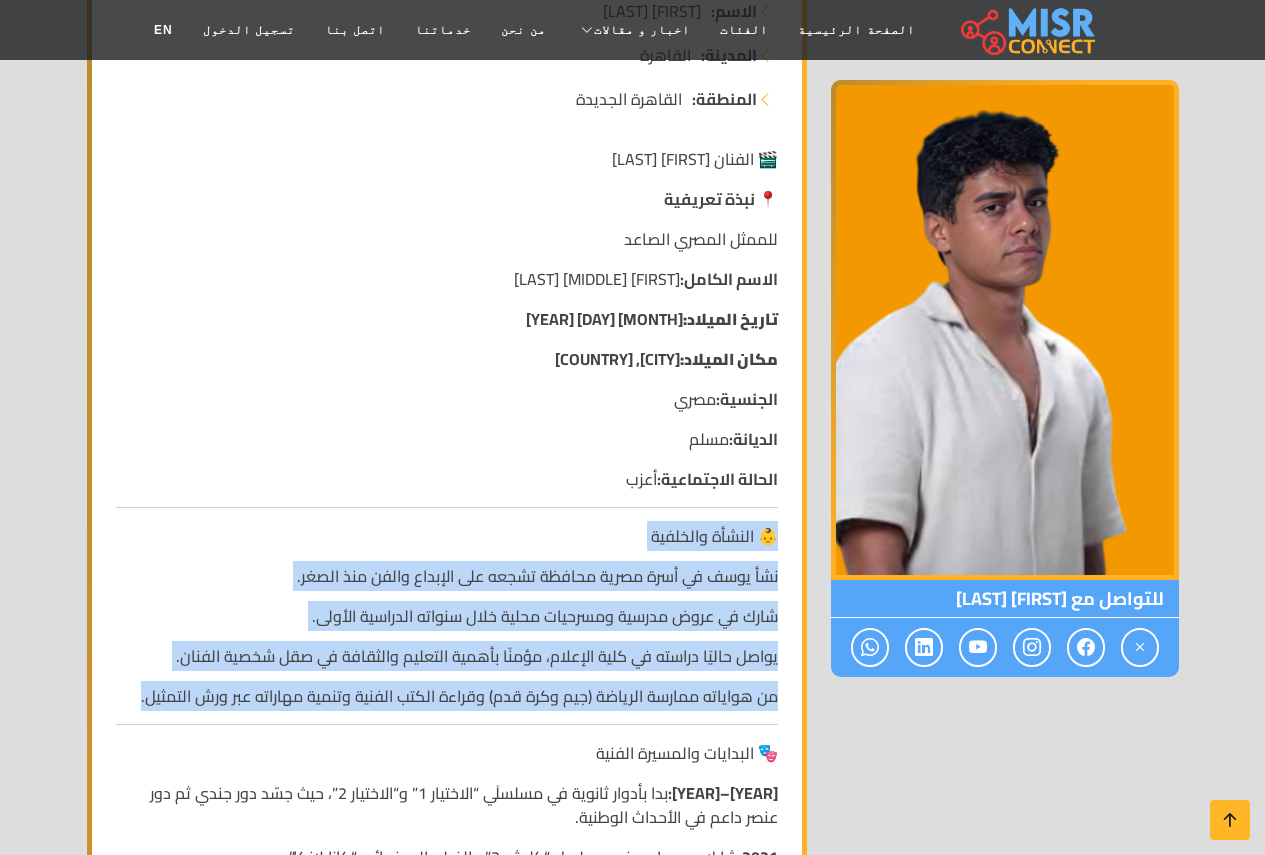 drag, startPoint x: 774, startPoint y: 543, endPoint x: 177, endPoint y: 714, distance: 621.00726 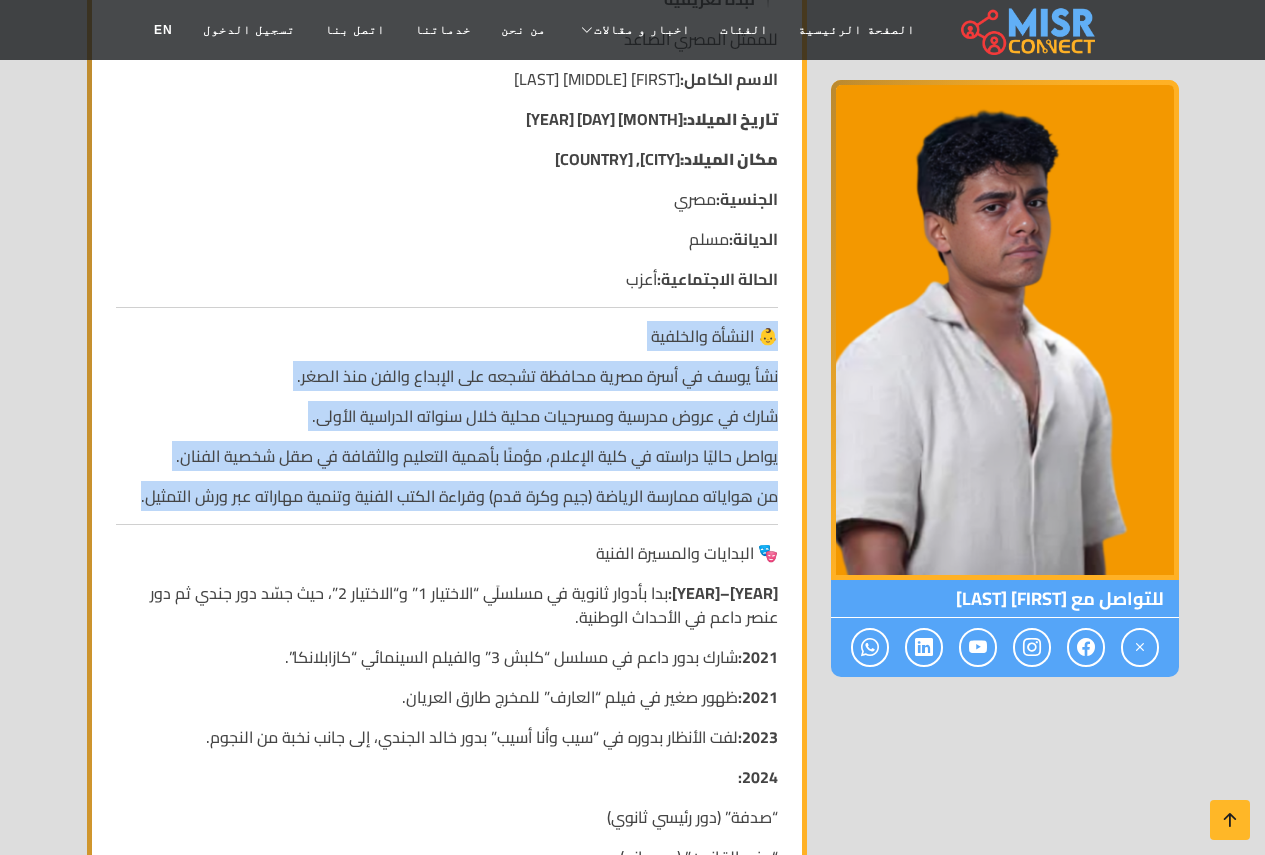 click on "من هواياته ممارسة الرياضة (جيم وكرة قدم) وقراءة الكتب الفنية وتنمية مهاراته عبر ورش التمثيل." at bounding box center [447, 496] 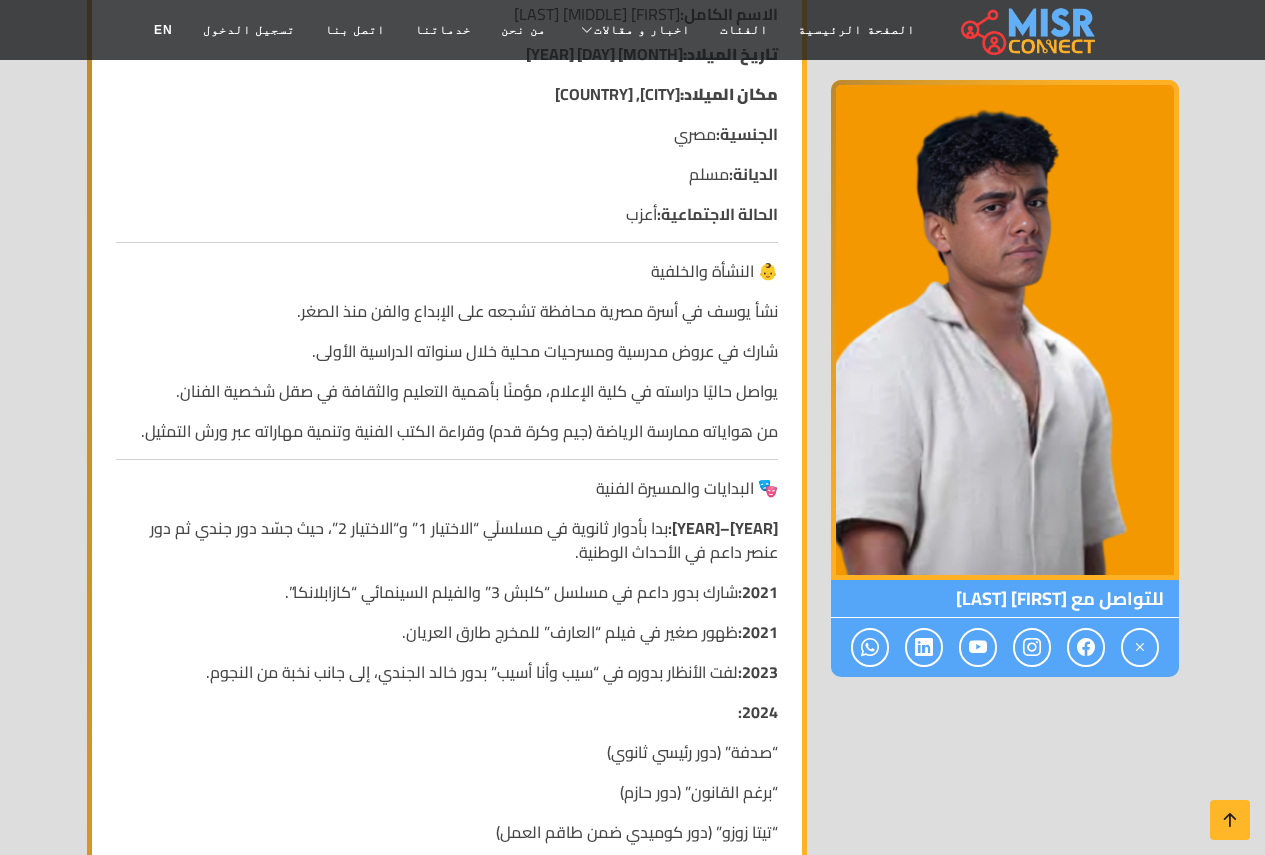 scroll, scrollTop: 700, scrollLeft: 0, axis: vertical 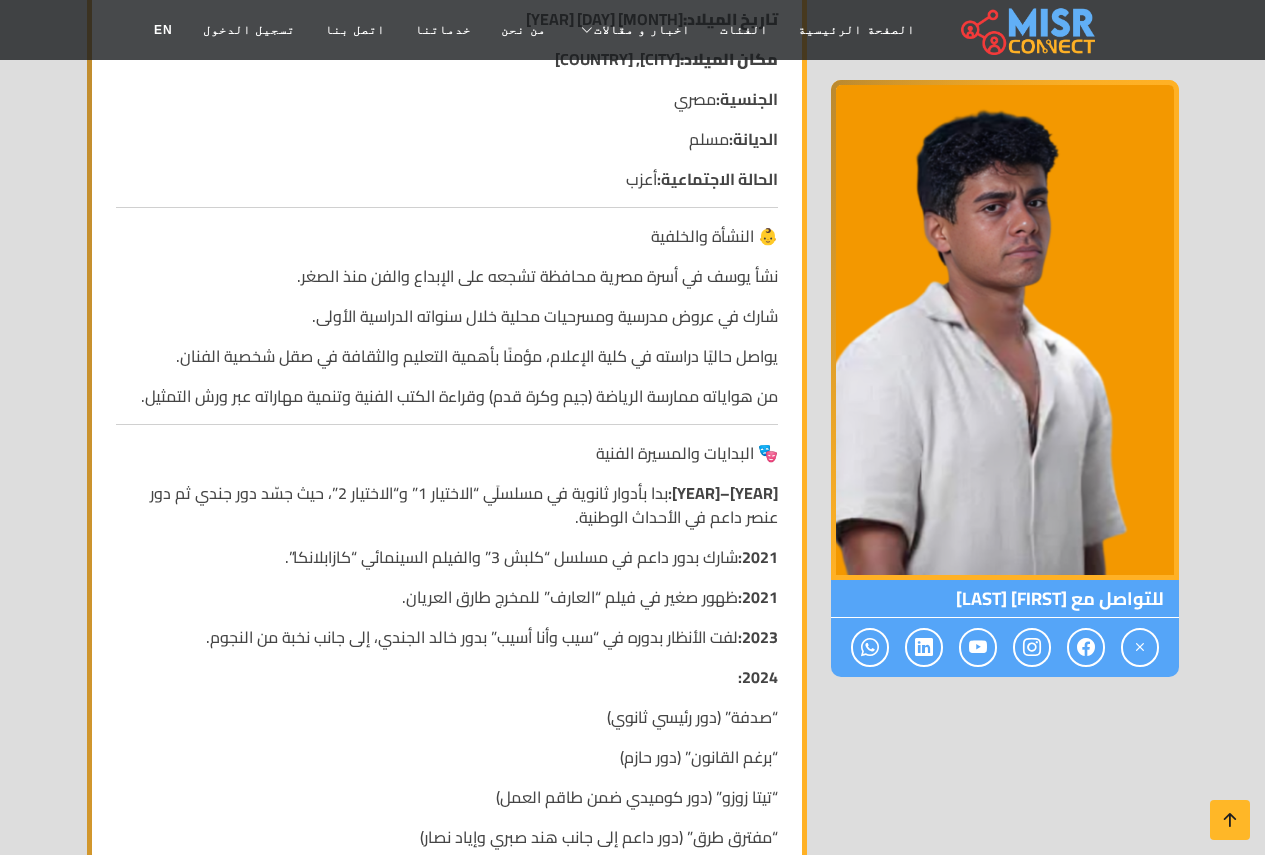 drag, startPoint x: 775, startPoint y: 491, endPoint x: 611, endPoint y: 517, distance: 166.04819 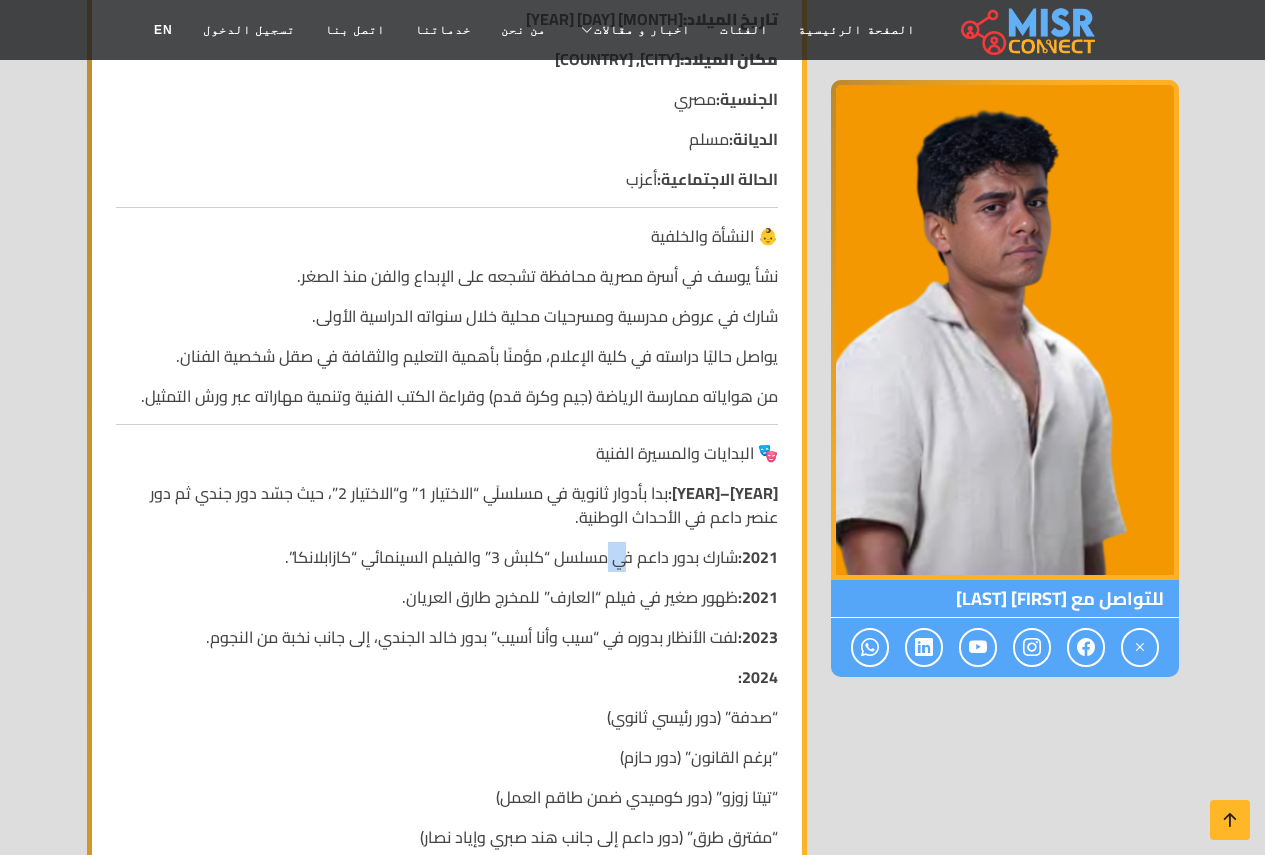 click on "[YEAR]:  شارك بدور داعم في مسلسل “كلبش 3” والفيلم السينمائي “كازابلانكا”." at bounding box center (447, 557) 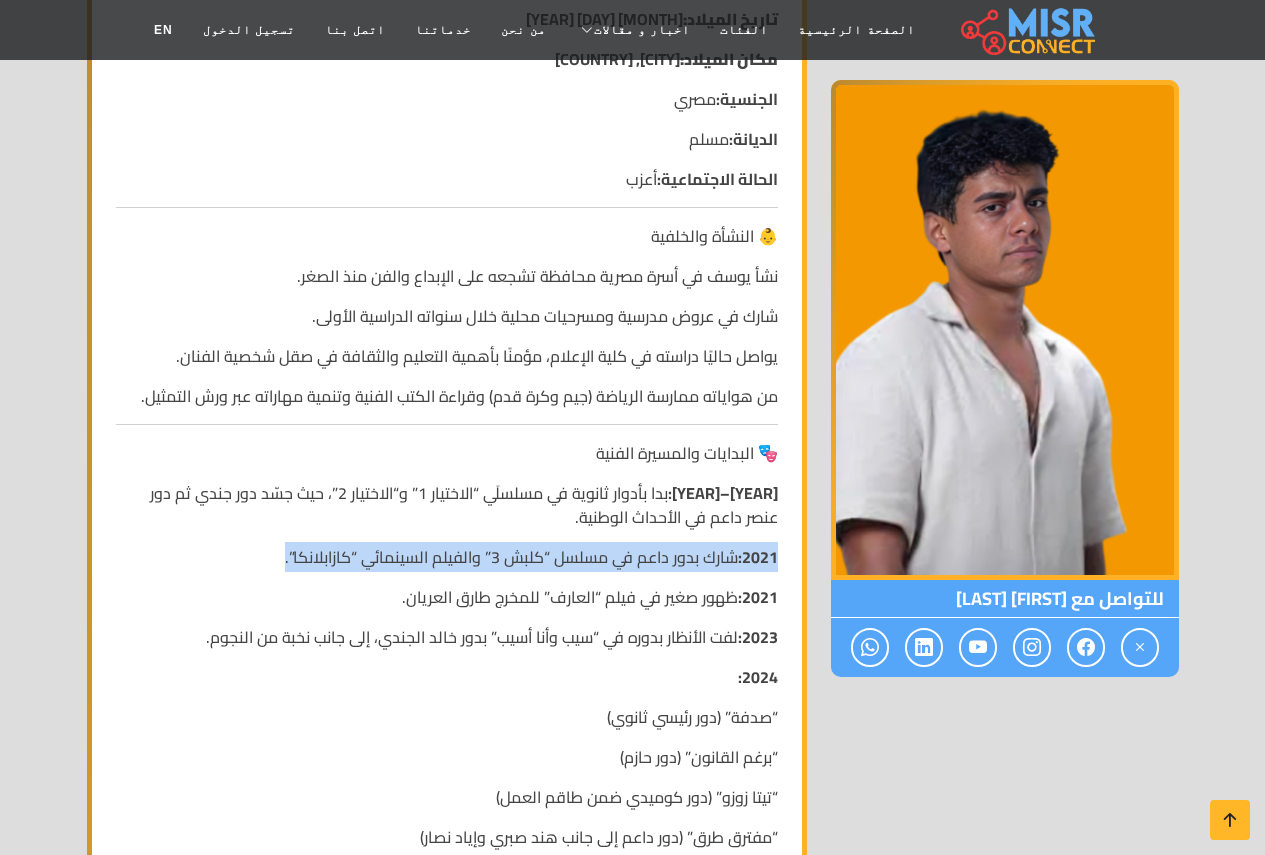 click on "[YEAR]:  شارك بدور داعم في مسلسل “كلبش 3” والفيلم السينمائي “كازابلانكا”." at bounding box center (447, 557) 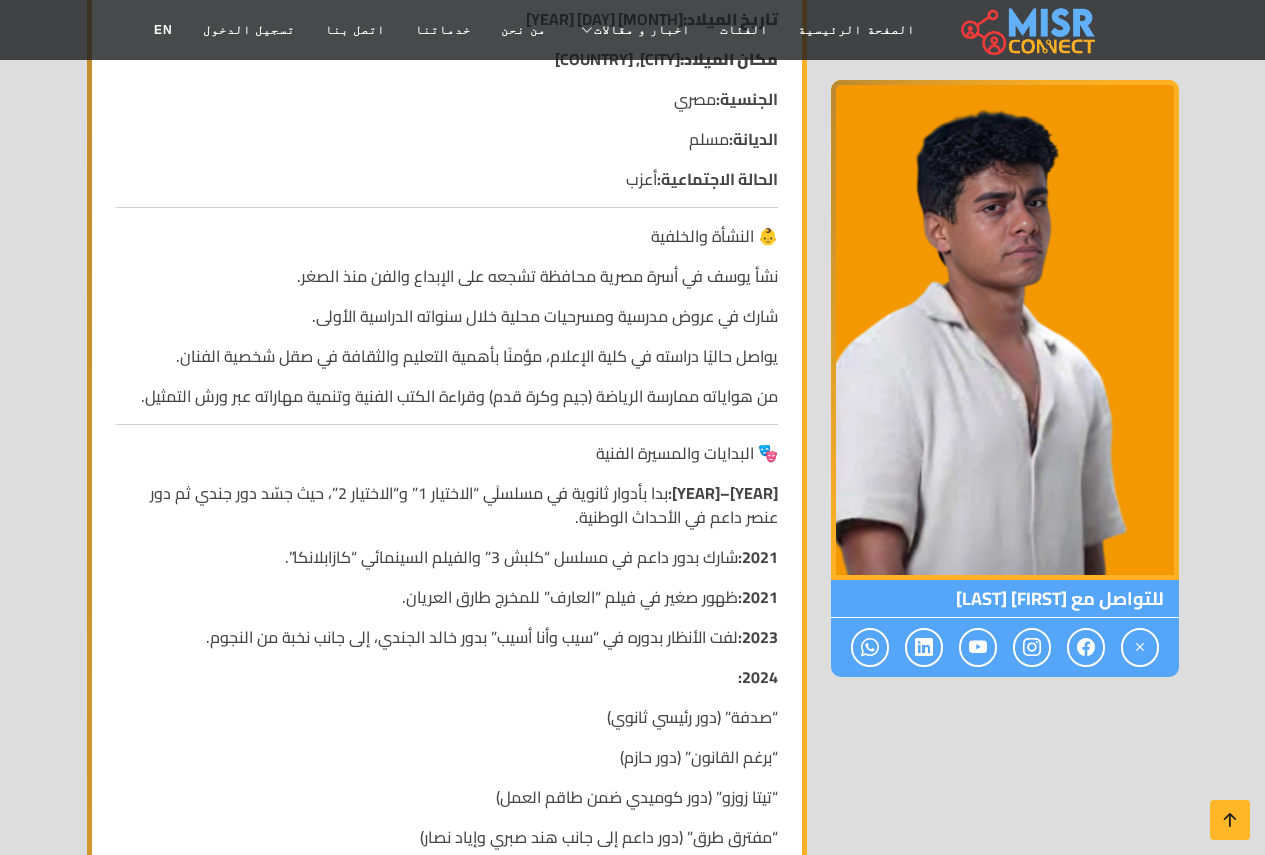 click on "🎬 الفنان [FIRST] [LAST]
📍 نبذة تعريفية
للممثل المصري الصاعد
الاسم الكامل:  [FIRST] [MIDDLE] [LAST]
تاريخ الميلاد:  [MONTH] [DAY] [YEAR]
مكان الميلاد:  [CITY], [COUNTRY]
الجنسية:  مصري
الديانة:  مسلم
الحالة الاجتماعية:  أعزب
👶 النشأة والخلفية
نشأ يوسف في أسرة مصرية محافظة تشجعه على الإبداع والفن منذ الصغر.
شارك في عروض مدرسية ومسرحيات محلية خلال سنواته الدراسية الأولى.
يواصل حاليًا دراسته في كلية الإعلام، مؤمنًا بأهمية التعليم والثقافة في صقل شخصية الفنان.
من هواياته ممارسة الرياضة (جيم وكرة قدم) وقراءة الكتب الفنية وتنمية مهاراته عبر ورش التمثيل.
2021:" at bounding box center [447, 1450] 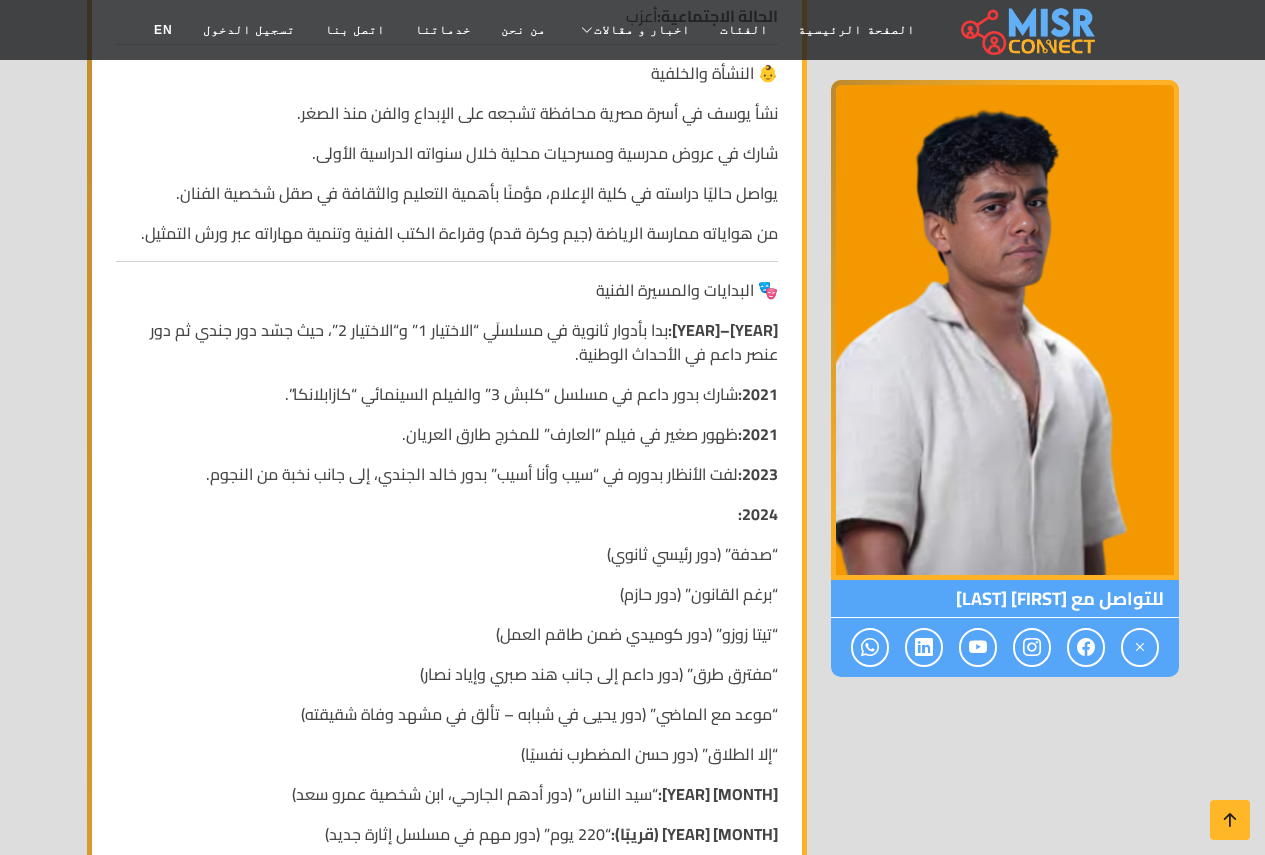 scroll, scrollTop: 900, scrollLeft: 0, axis: vertical 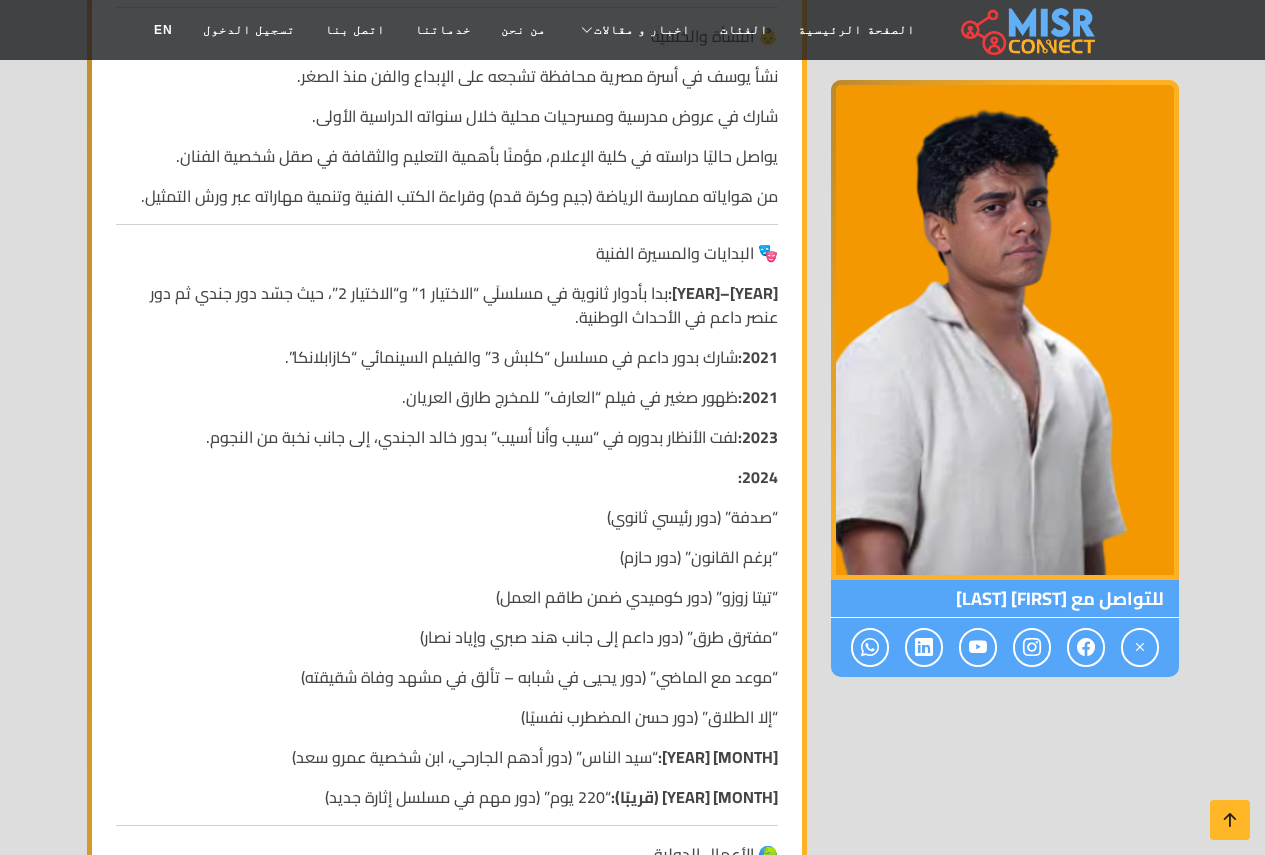 drag, startPoint x: 324, startPoint y: 765, endPoint x: 783, endPoint y: 759, distance: 459.0392 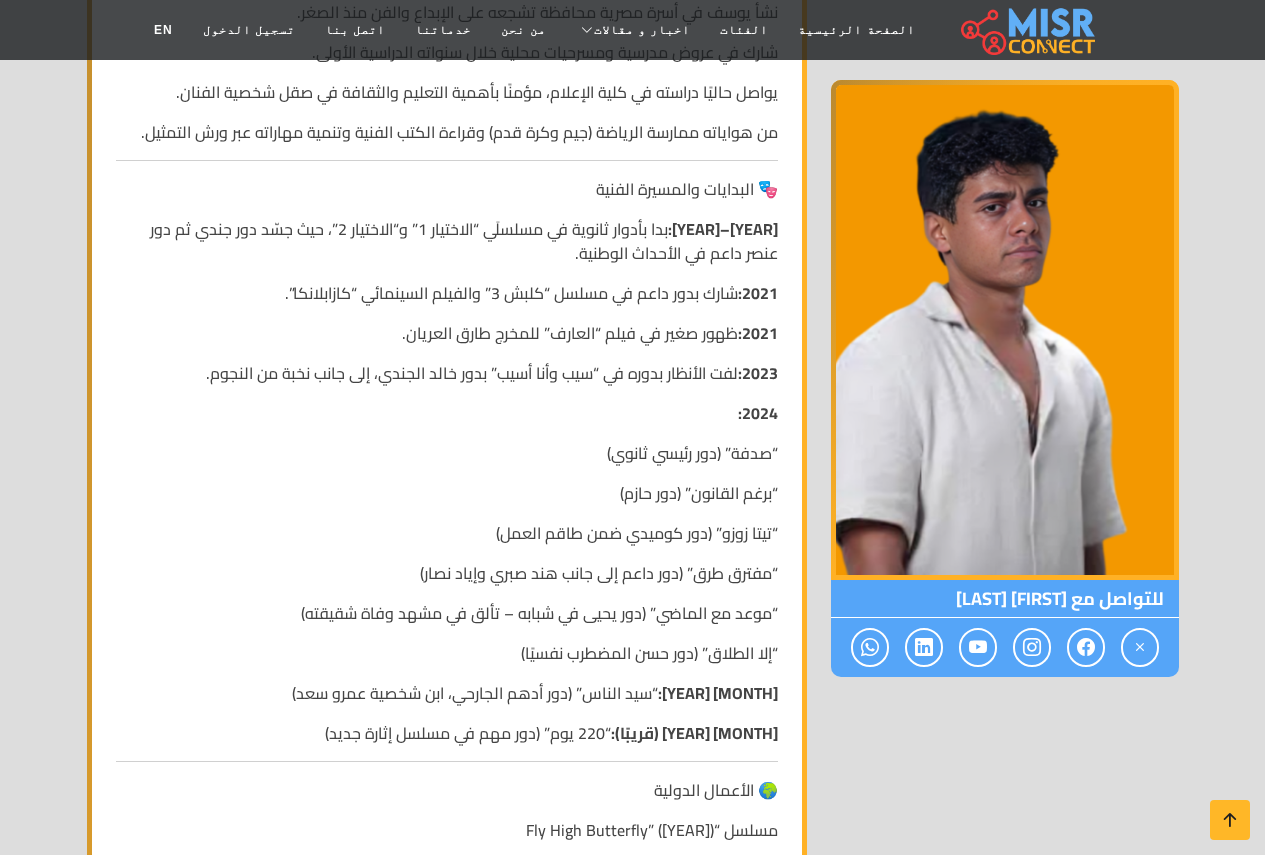 scroll, scrollTop: 1000, scrollLeft: 0, axis: vertical 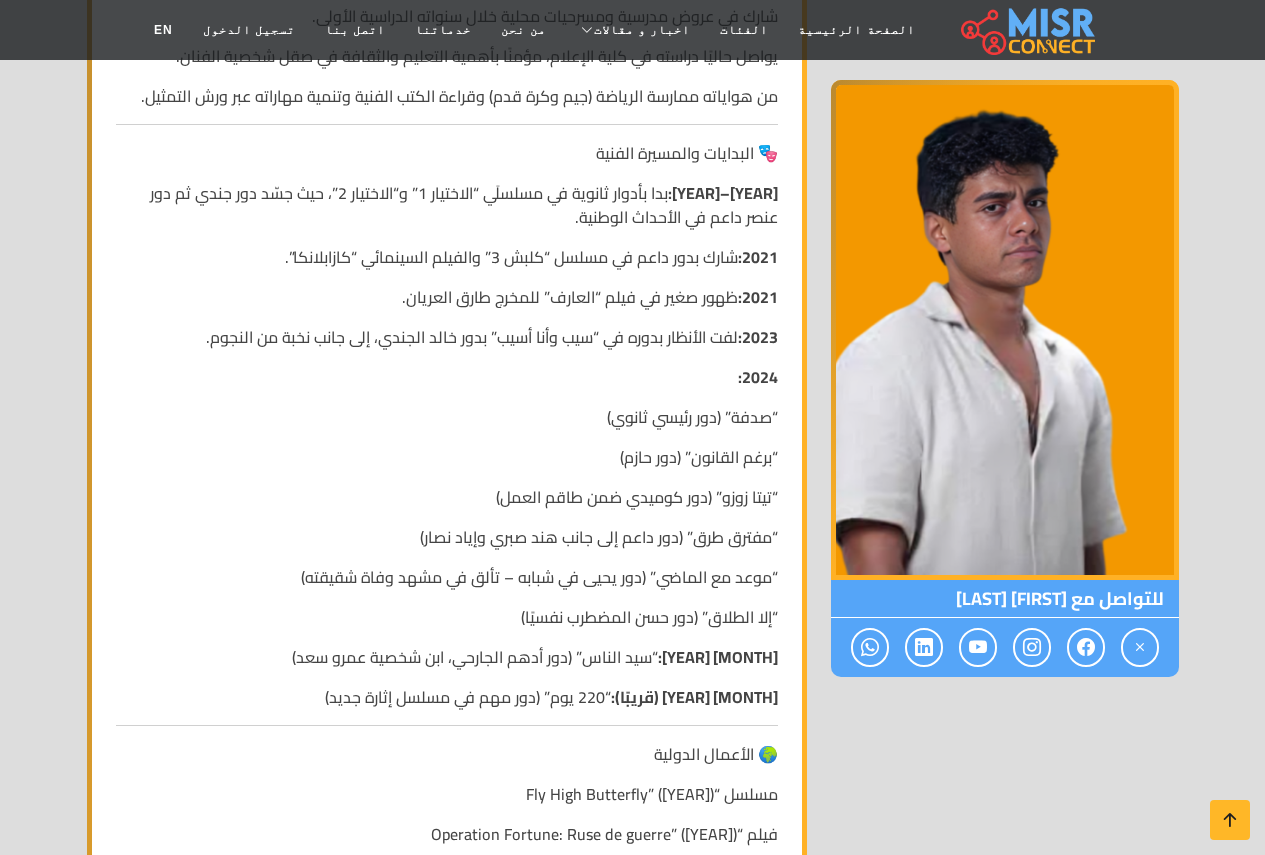 drag, startPoint x: 367, startPoint y: 701, endPoint x: 762, endPoint y: 702, distance: 395.00125 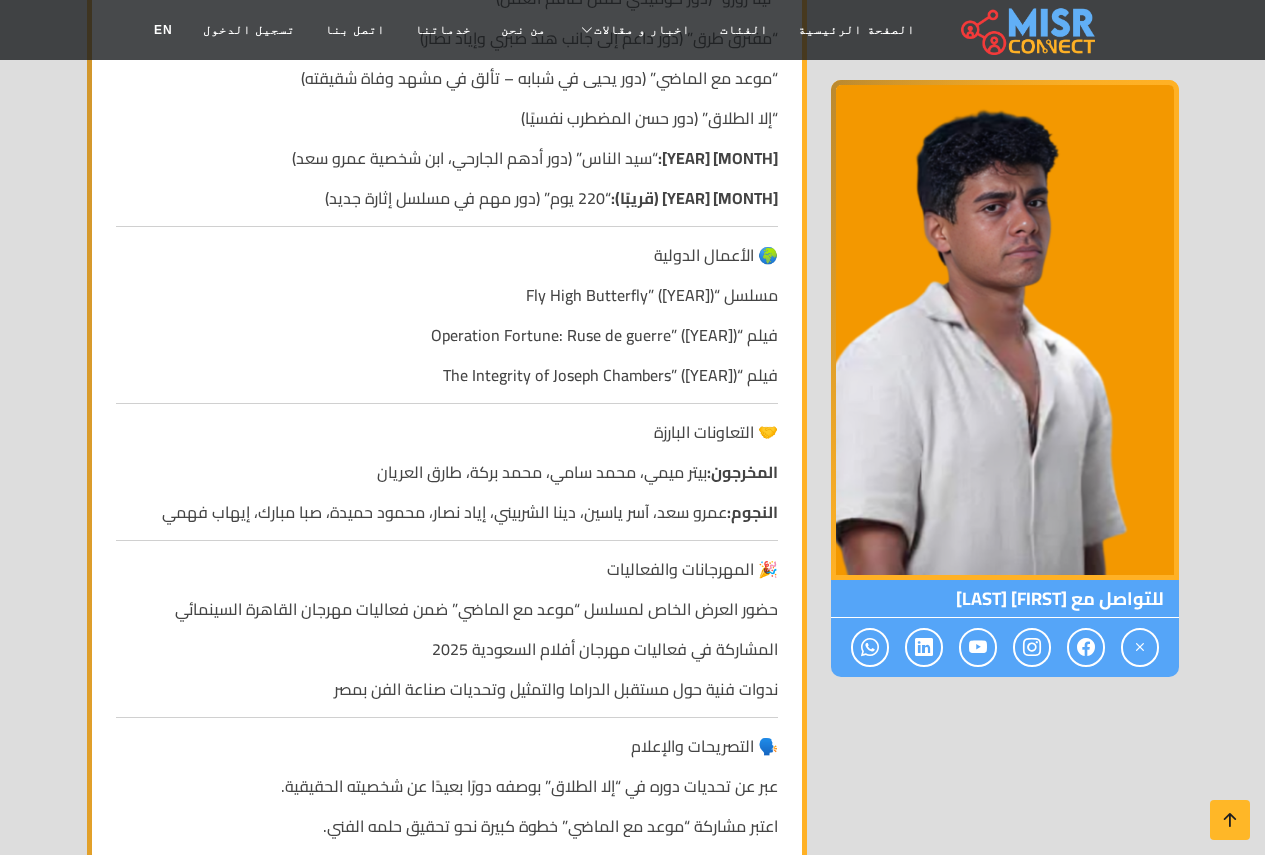 scroll, scrollTop: 1500, scrollLeft: 0, axis: vertical 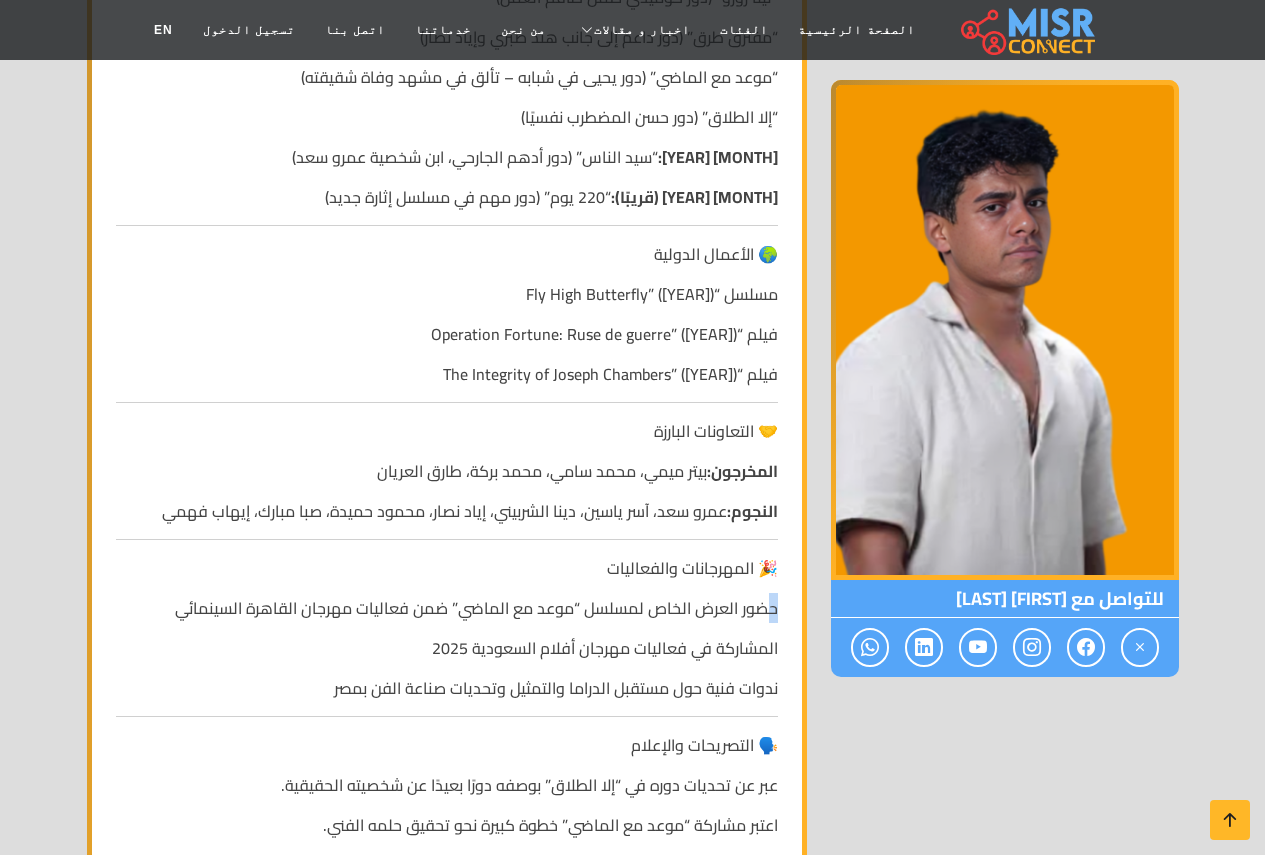 drag, startPoint x: 776, startPoint y: 622, endPoint x: 765, endPoint y: 621, distance: 11.045361 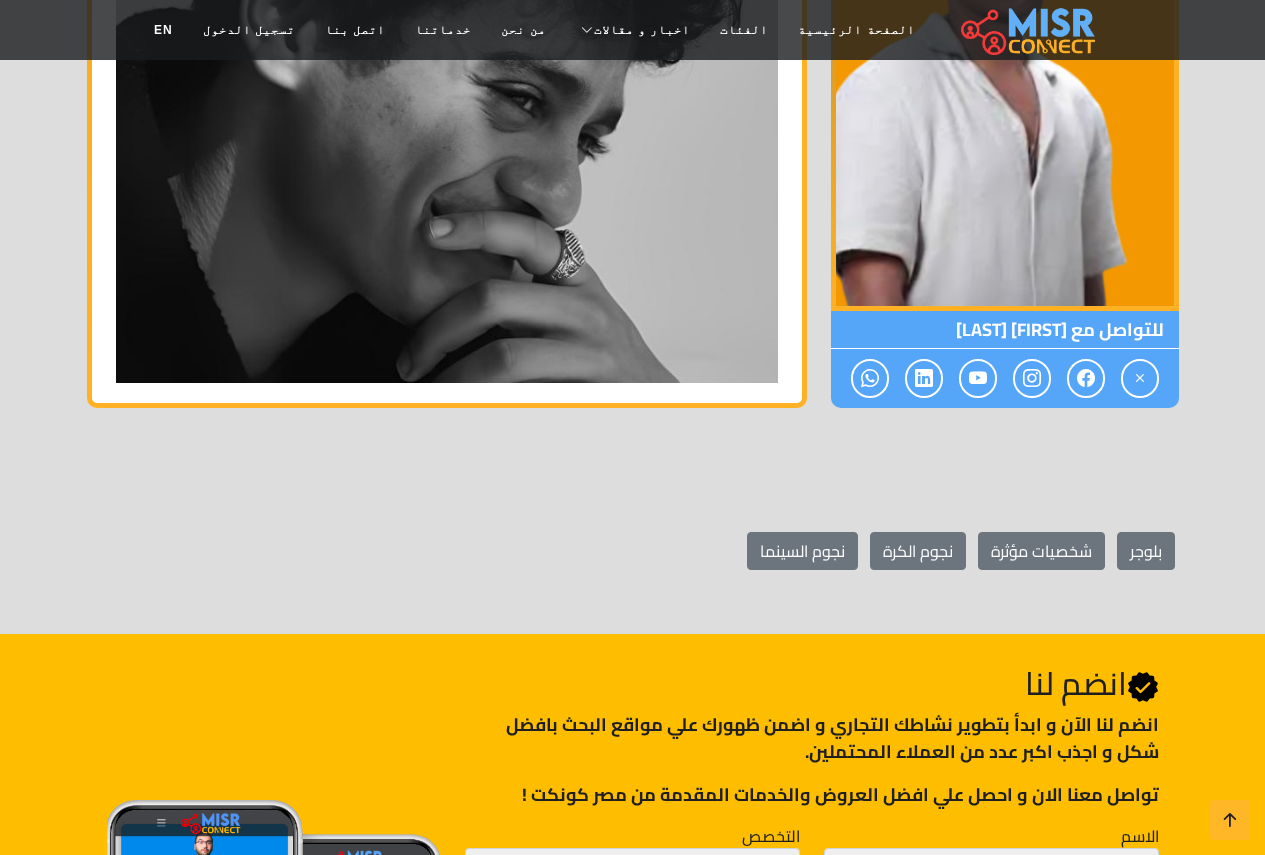 scroll, scrollTop: 3400, scrollLeft: 0, axis: vertical 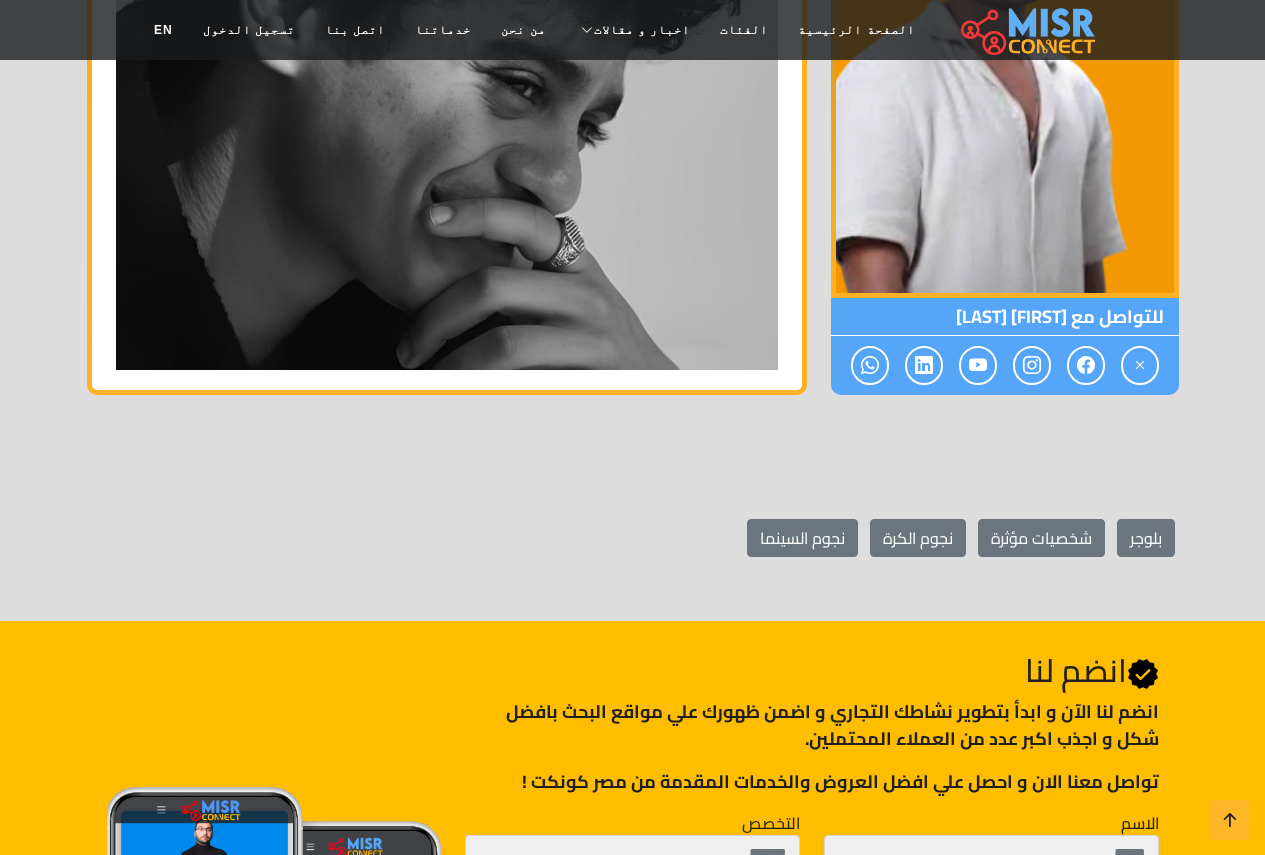 click on "انضم لنا اﻵن و ابدأ بتطوير نشاطك التجاري و اضمن ظهورك علي مواقع البحث بافضل شكل و اجذب اكبر عدد من العملاء المحتملين." at bounding box center [811, 725] 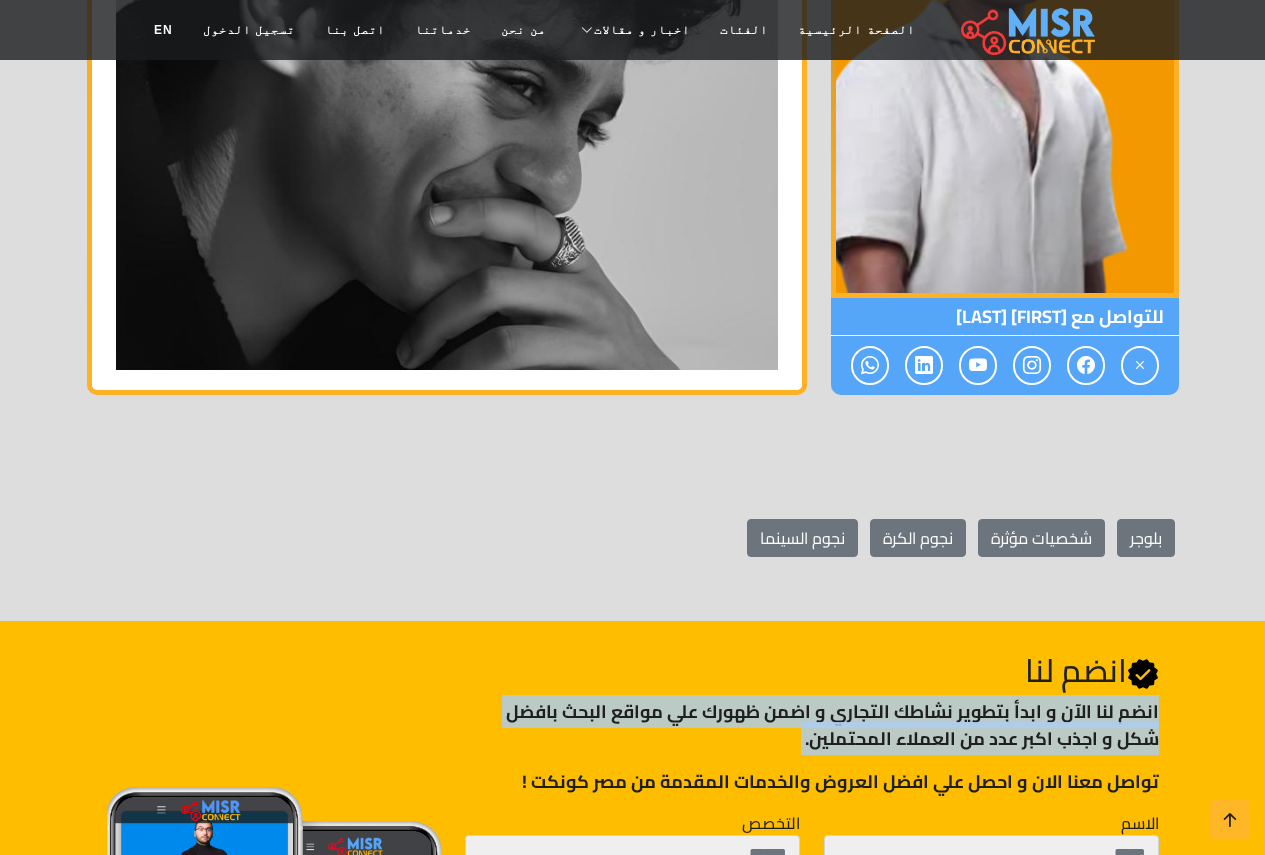 click on "انضم لنا اﻵن و ابدأ بتطوير نشاطك التجاري و اضمن ظهورك علي مواقع البحث بافضل شكل و اجذب اكبر عدد من العملاء المحتملين." at bounding box center [811, 725] 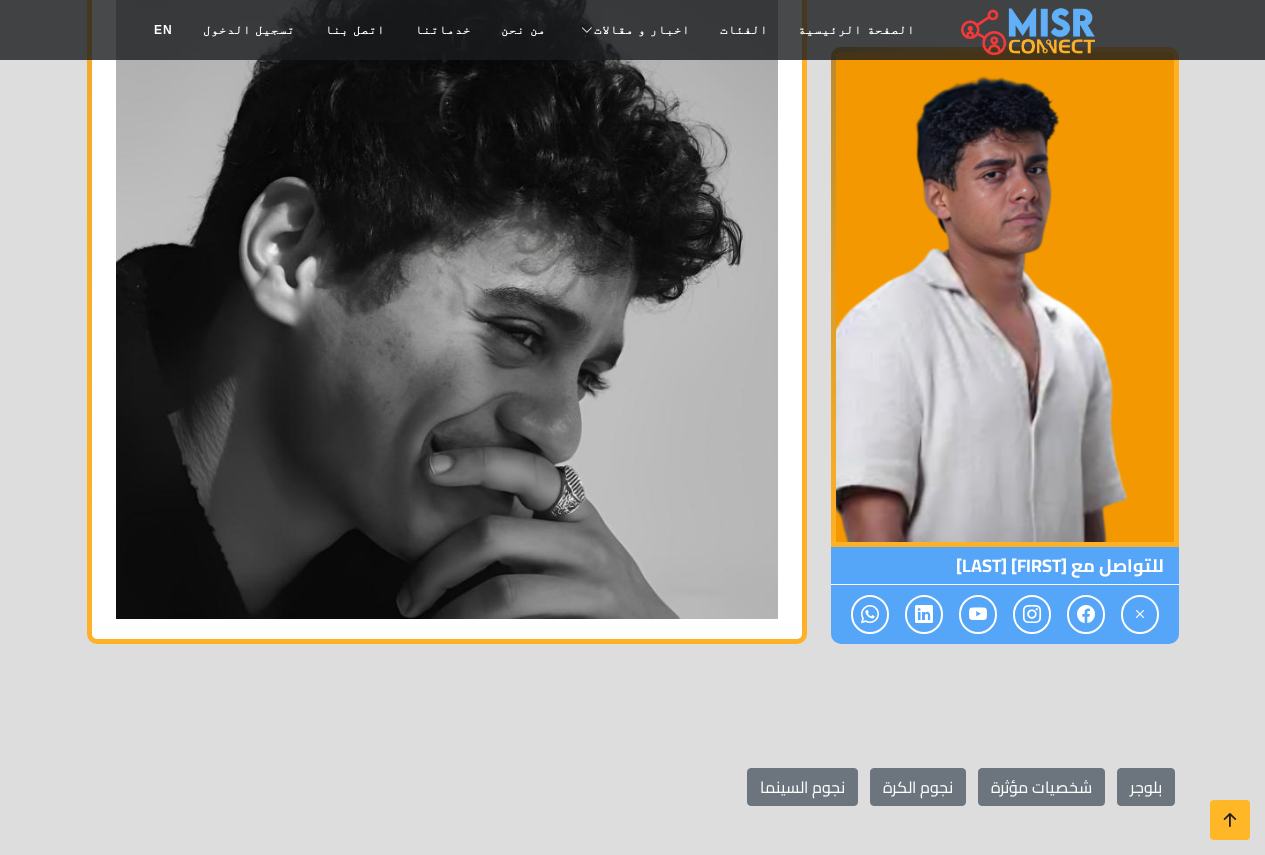 scroll, scrollTop: 3100, scrollLeft: 0, axis: vertical 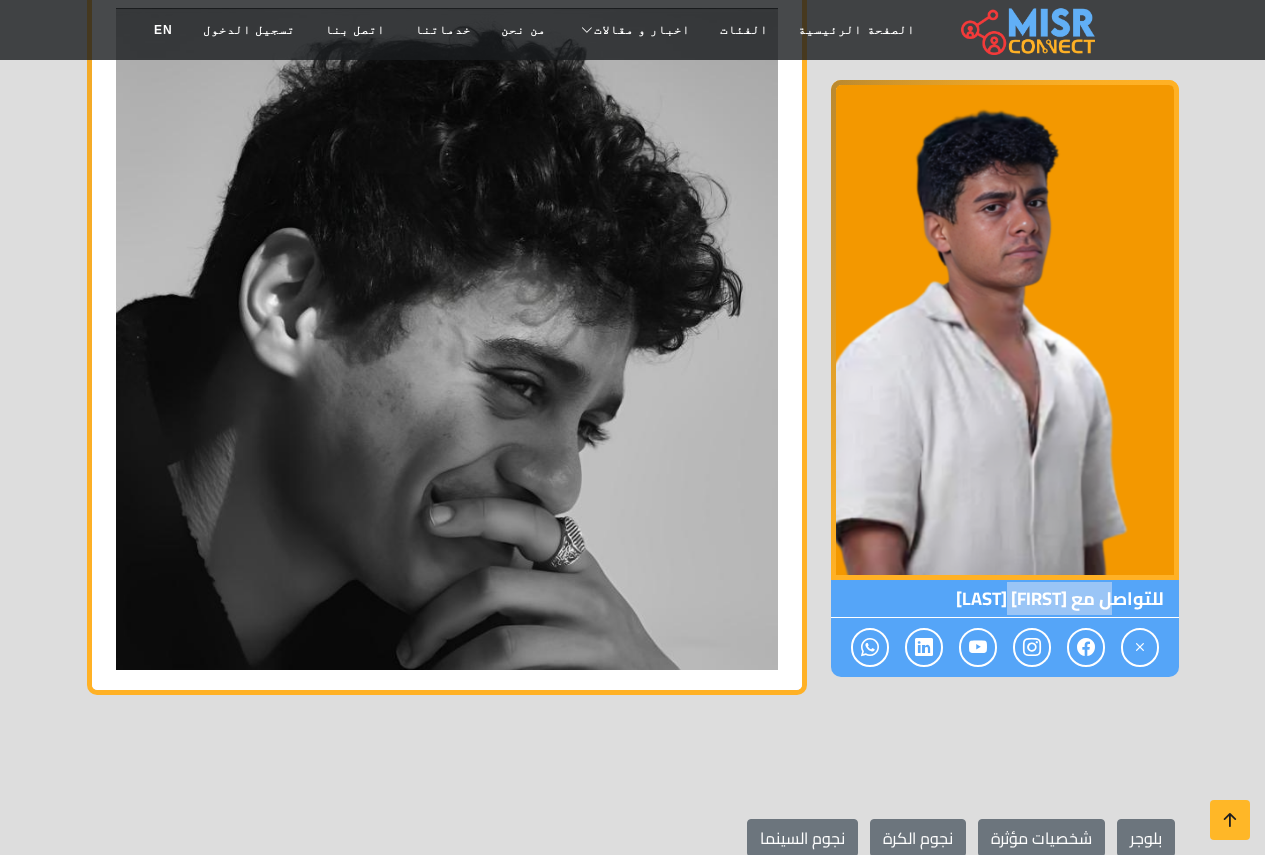 drag, startPoint x: 983, startPoint y: 594, endPoint x: 1116, endPoint y: 595, distance: 133.00375 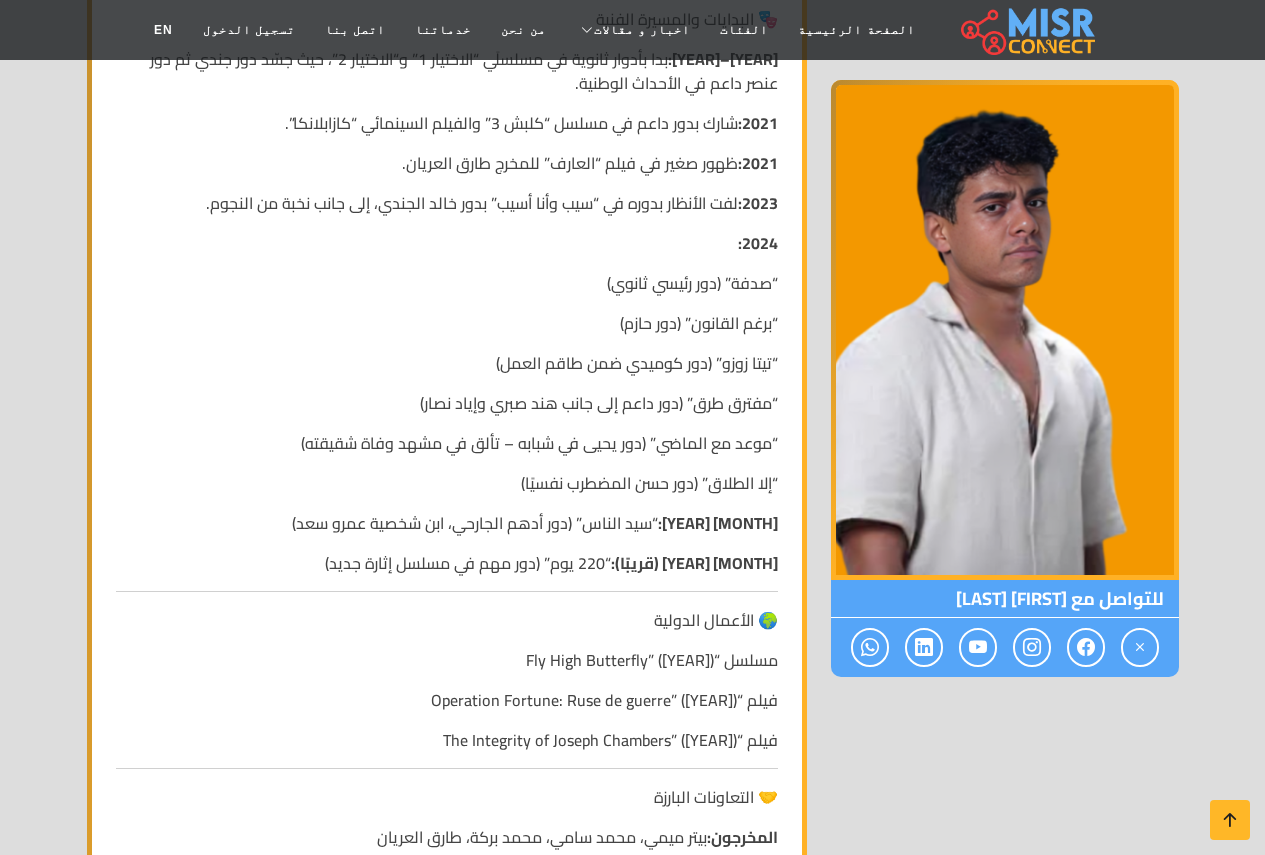 scroll, scrollTop: 900, scrollLeft: 0, axis: vertical 